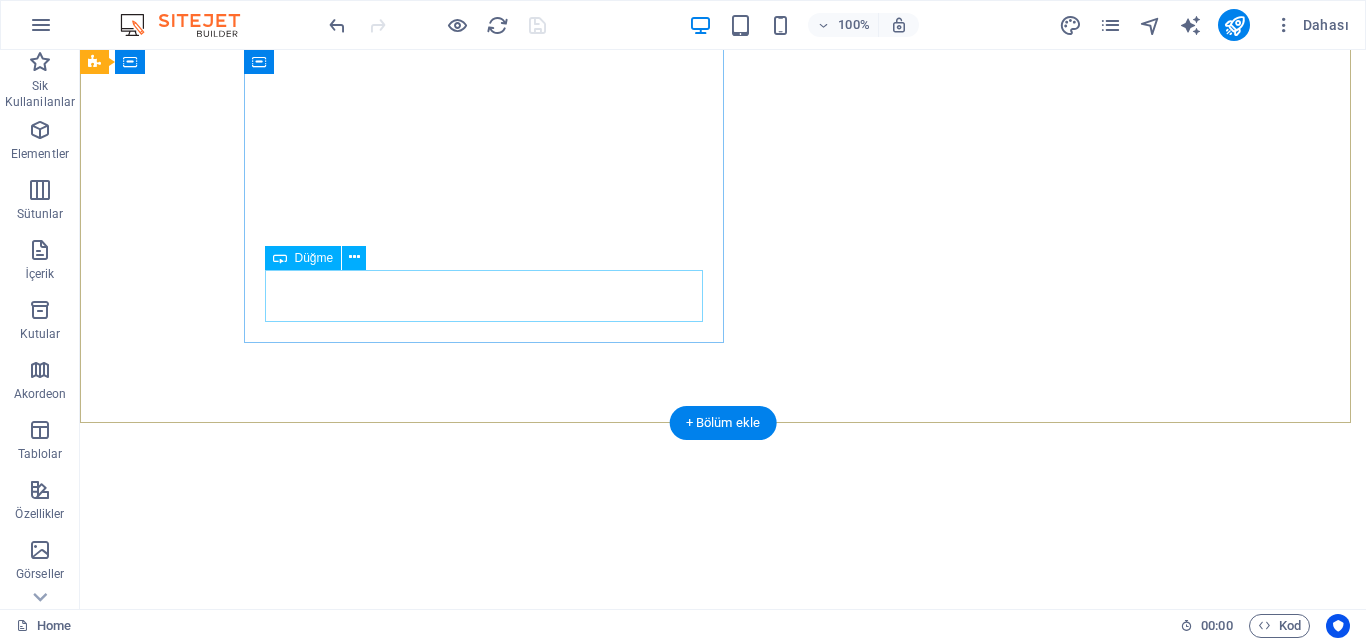 scroll, scrollTop: 0, scrollLeft: 0, axis: both 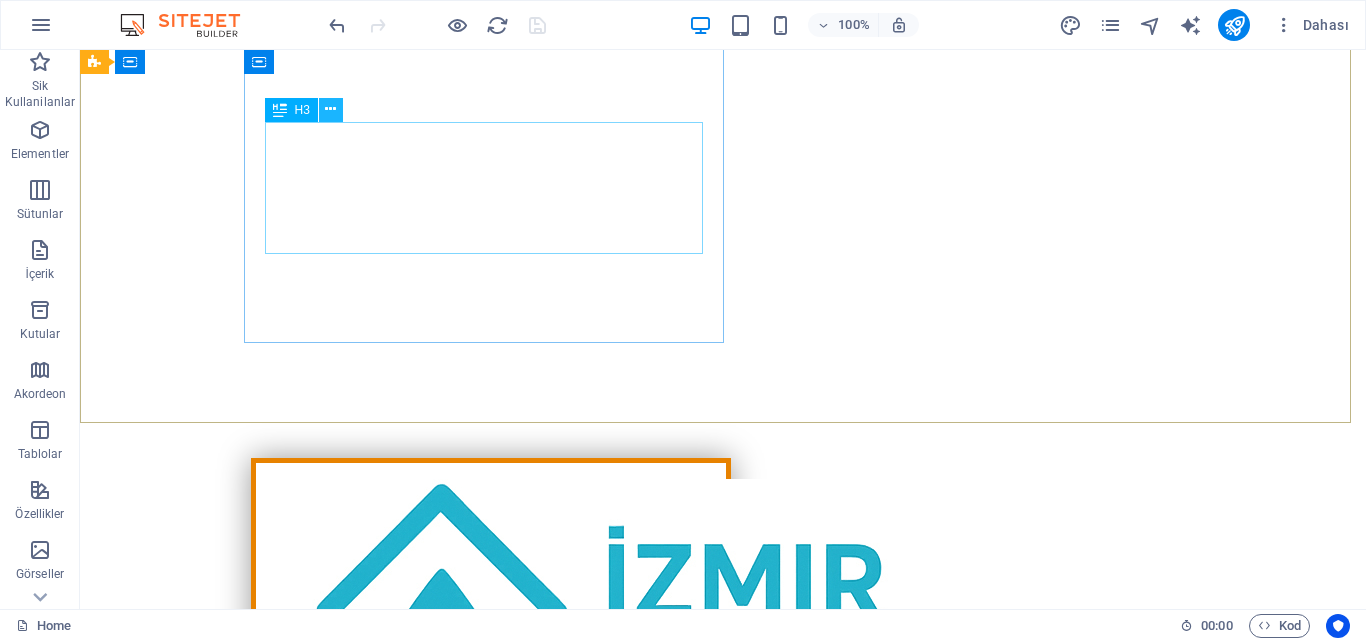 click at bounding box center [331, 110] 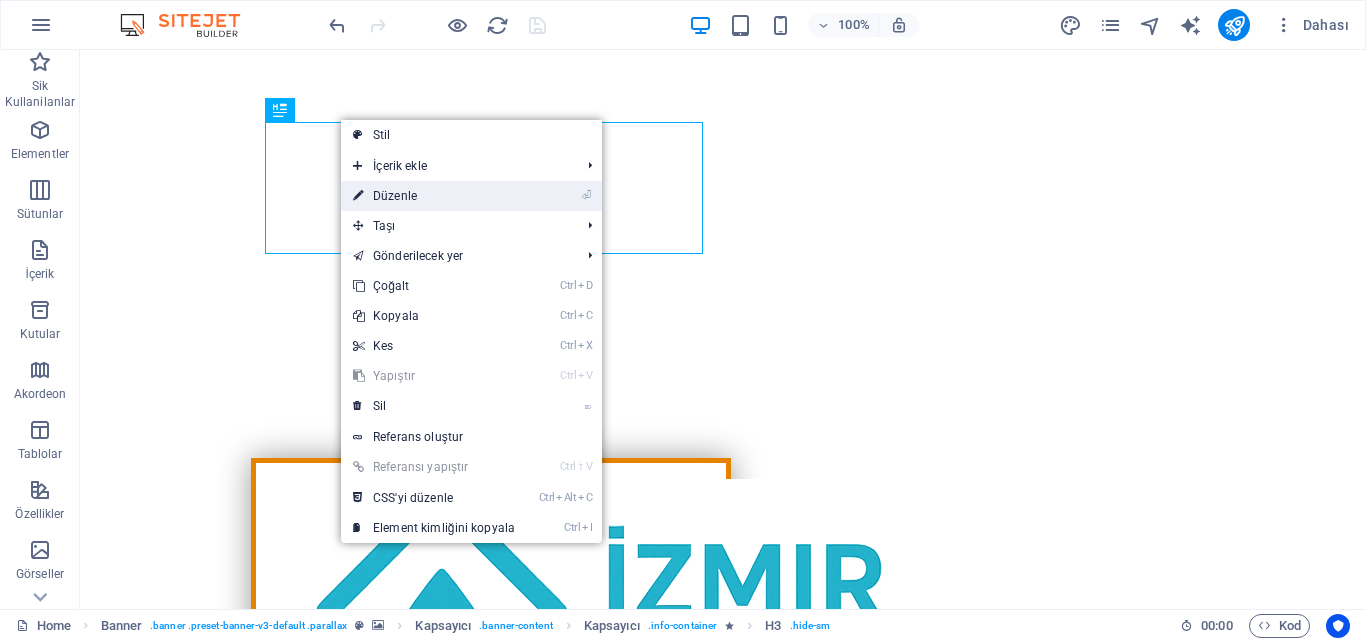 click on "⏎  Düzenle" at bounding box center (434, 196) 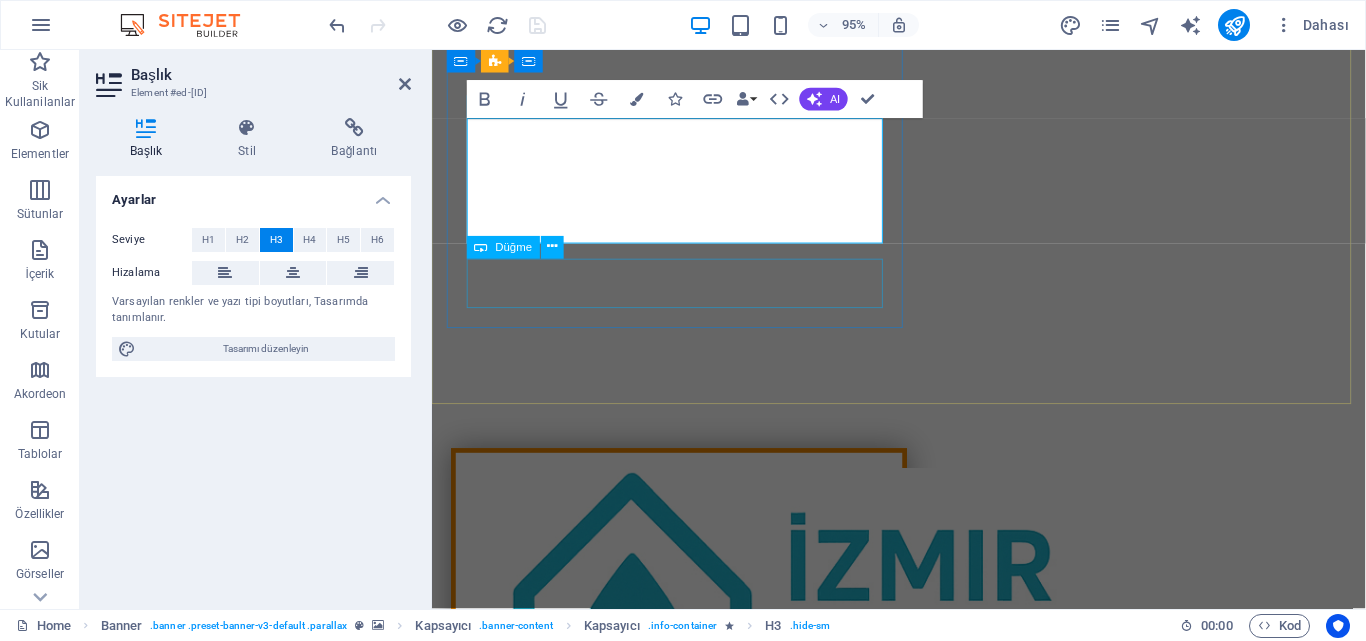 click on "Learn more" at bounding box center (692, 1085) 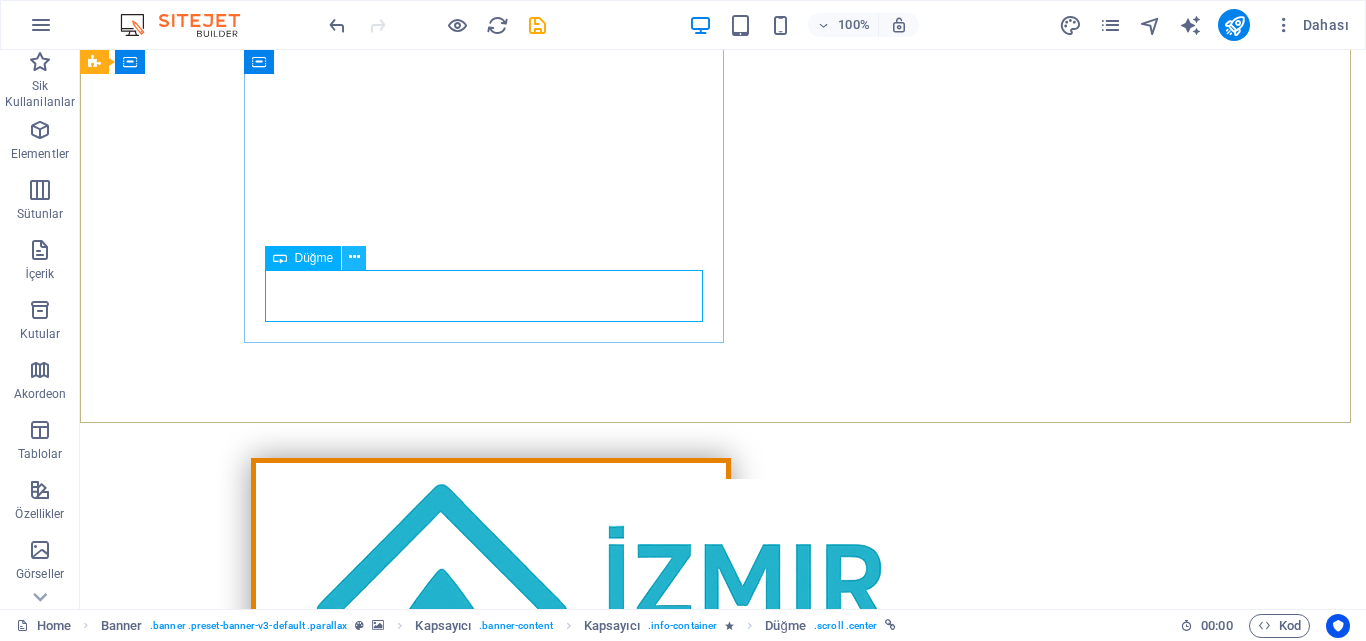 click at bounding box center [354, 257] 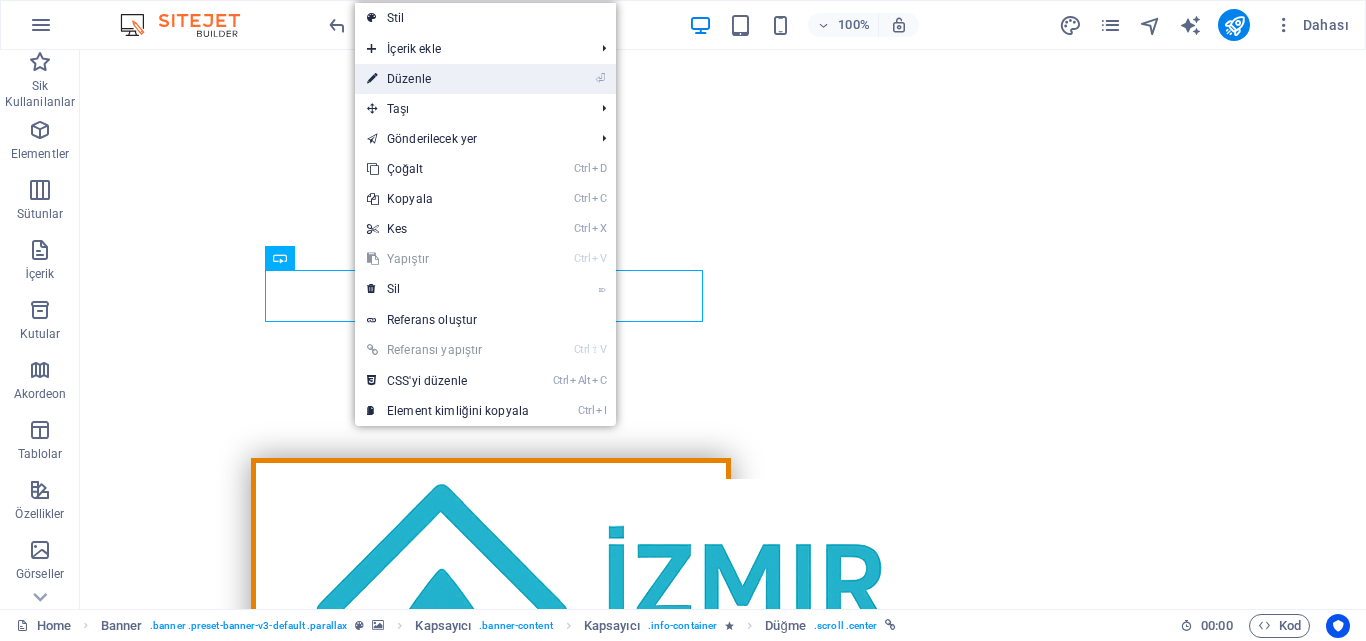 drag, startPoint x: 433, startPoint y: 77, endPoint x: 6, endPoint y: 28, distance: 429.80228 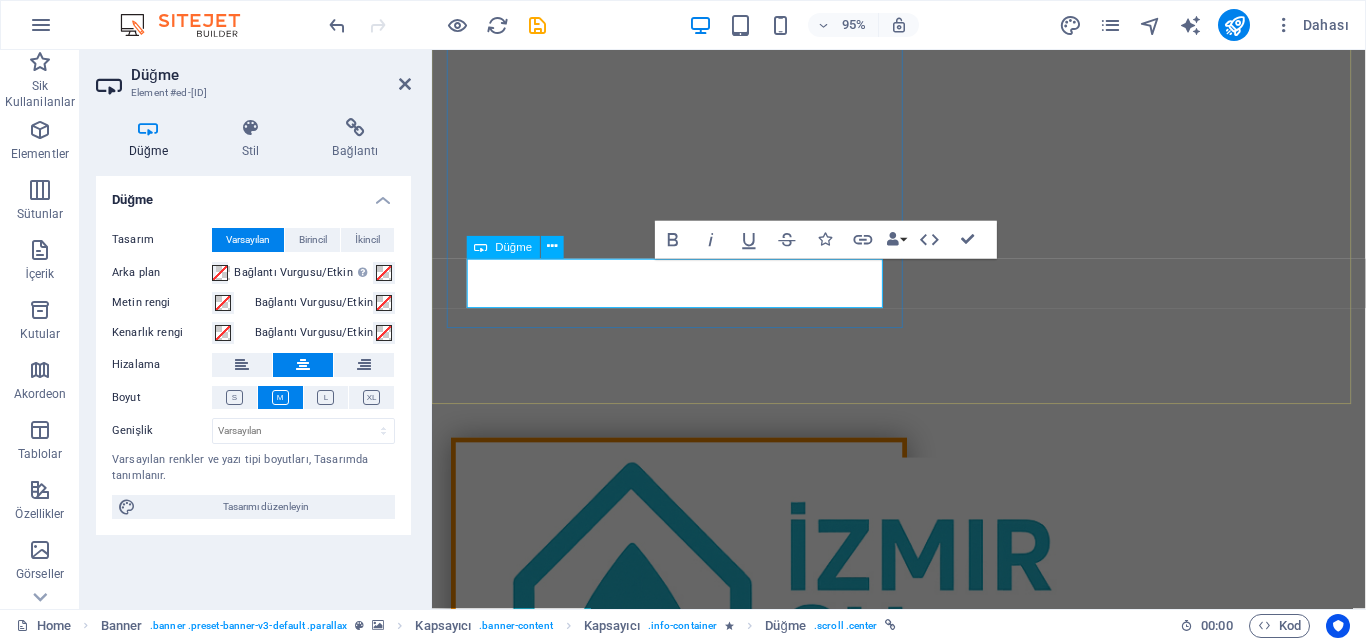 type 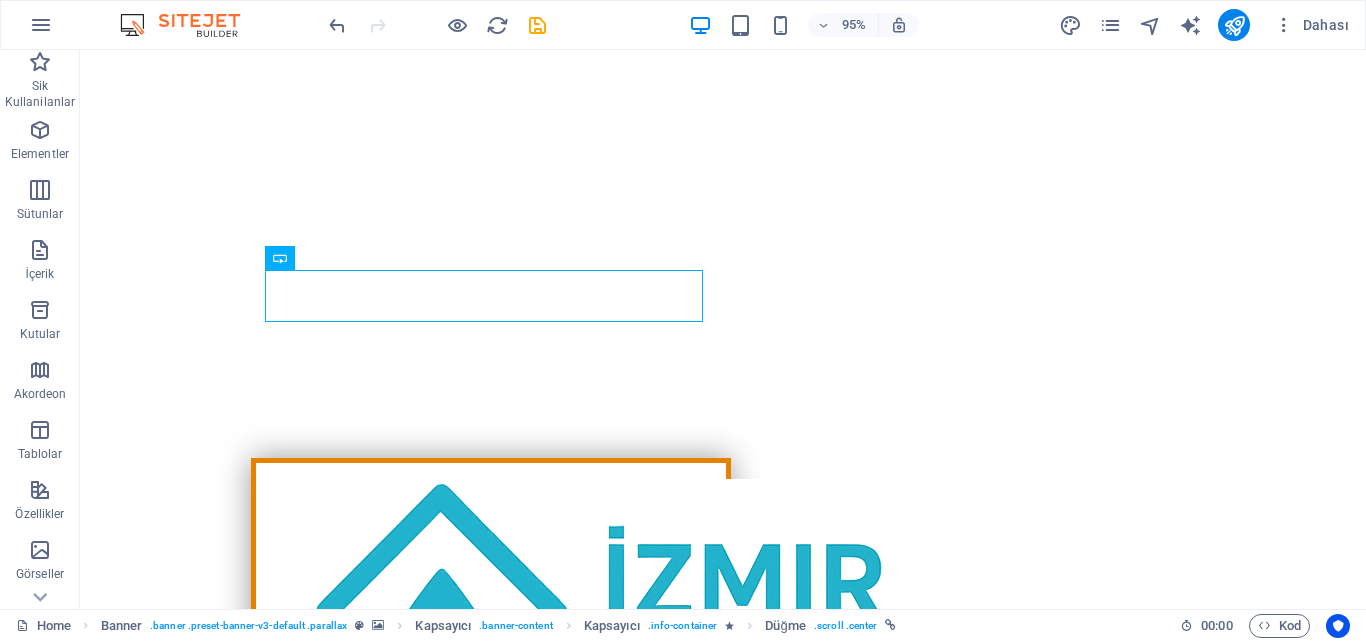 click at bounding box center [537, 25] 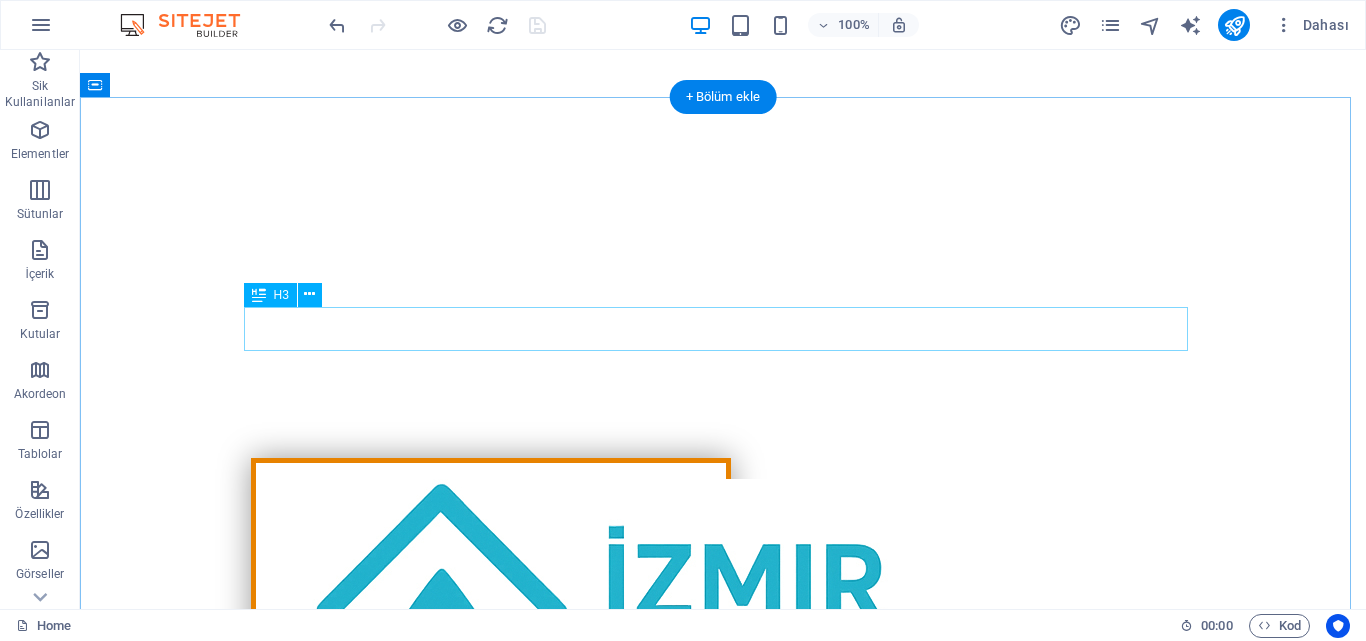 scroll, scrollTop: 900, scrollLeft: 0, axis: vertical 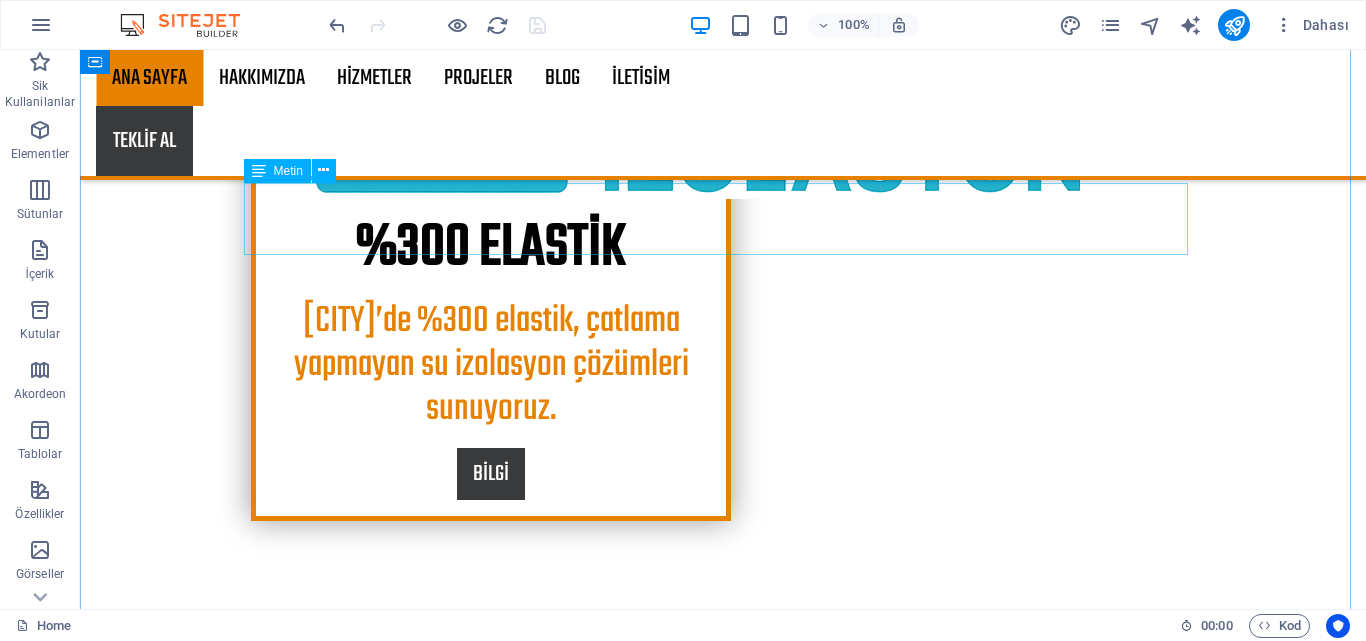 click on "Lorem ipsum dolor sit amet, consectetur adipiscing elit, sed do eiusmod tempor incididunt ut labore et dolore magna aliqua. Ut enim ad minim veniam, quis nostrud exercitation ullamco laboris nisi ut aliquip commodo consequat. Duis aute irure dolor in reprehenderit in voluptate velit esse cillum dolore." at bounding box center [723, 1003] 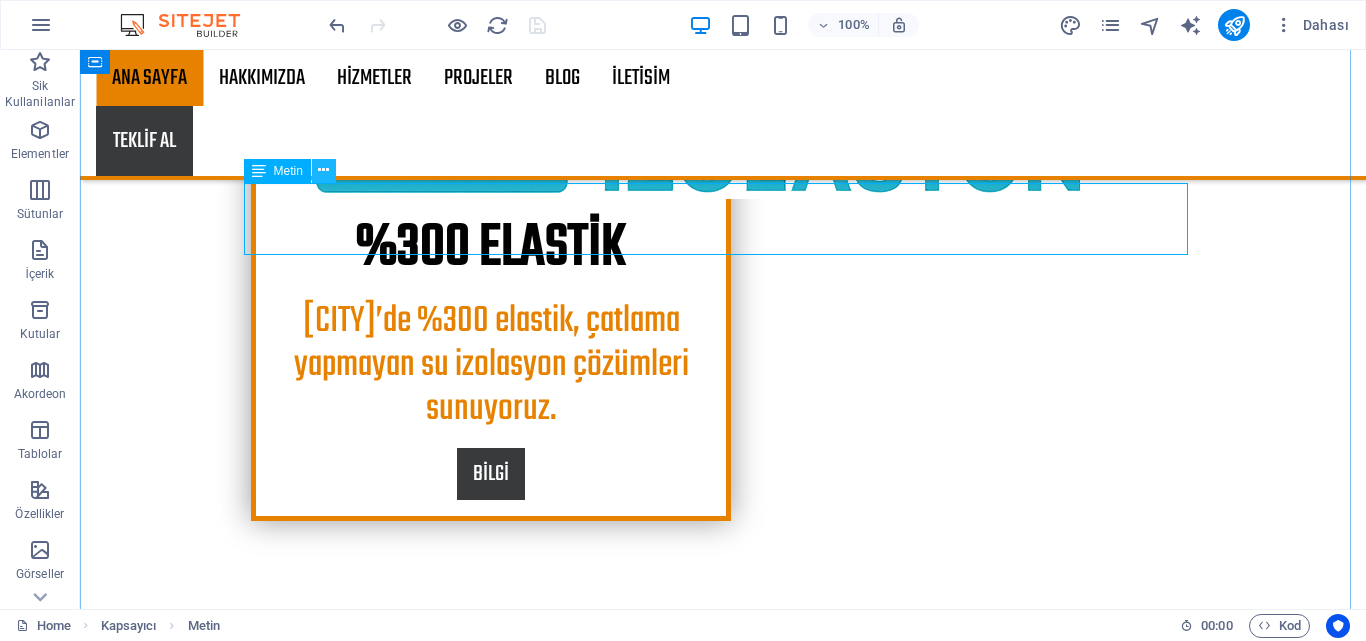 click at bounding box center [323, 170] 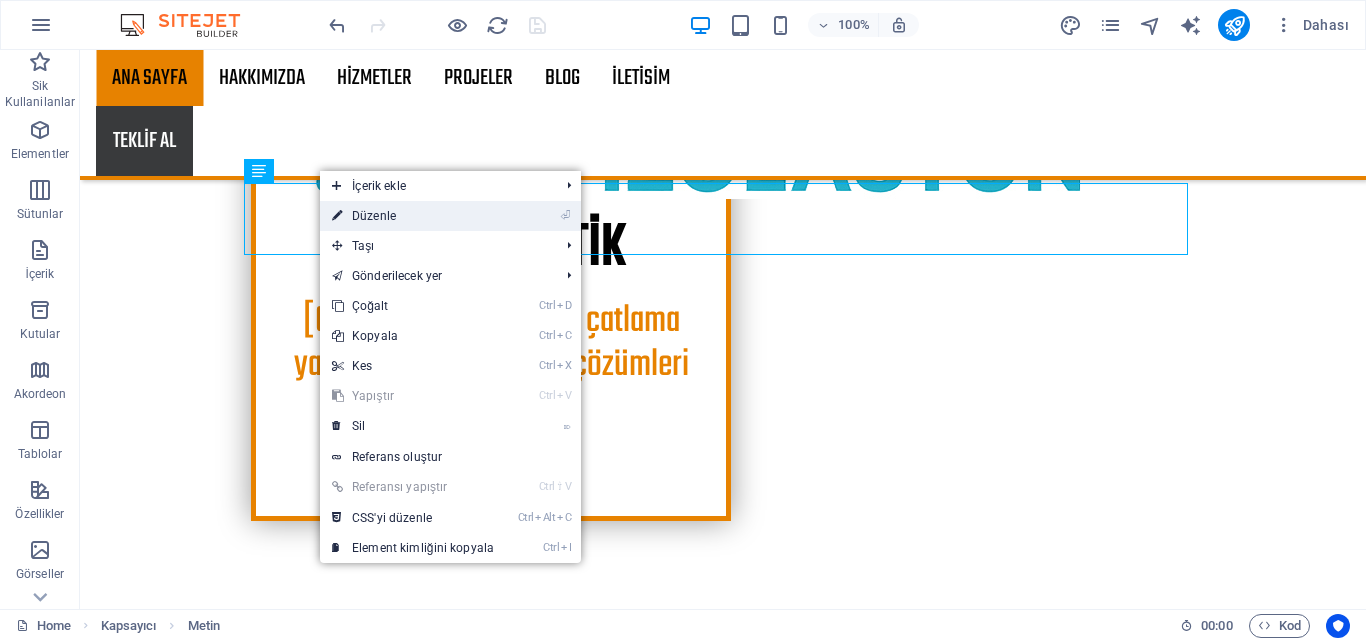 click on "⏎  Düzenle" at bounding box center [413, 216] 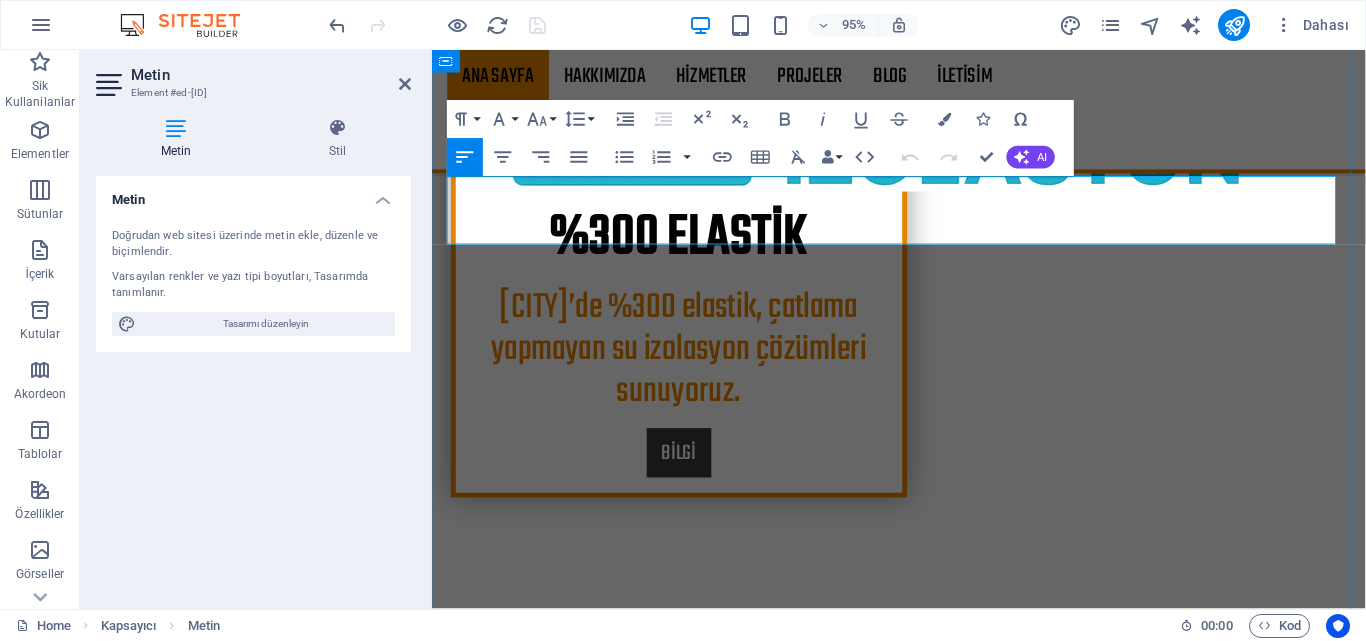 click on "Lorem ipsum dolor sit amet, consectetur adipiscing elit, sed do eiusmod tempor incididunt ut labore et dolore magna aliqua. Ut enim ad minim veniam, quis nostrud exercitation ullamco laboris nisi ut aliquip commodo consequat. Duis aute irure dolor in reprehenderit in voluptate velit esse cillum dolore." at bounding box center (924, 1003) 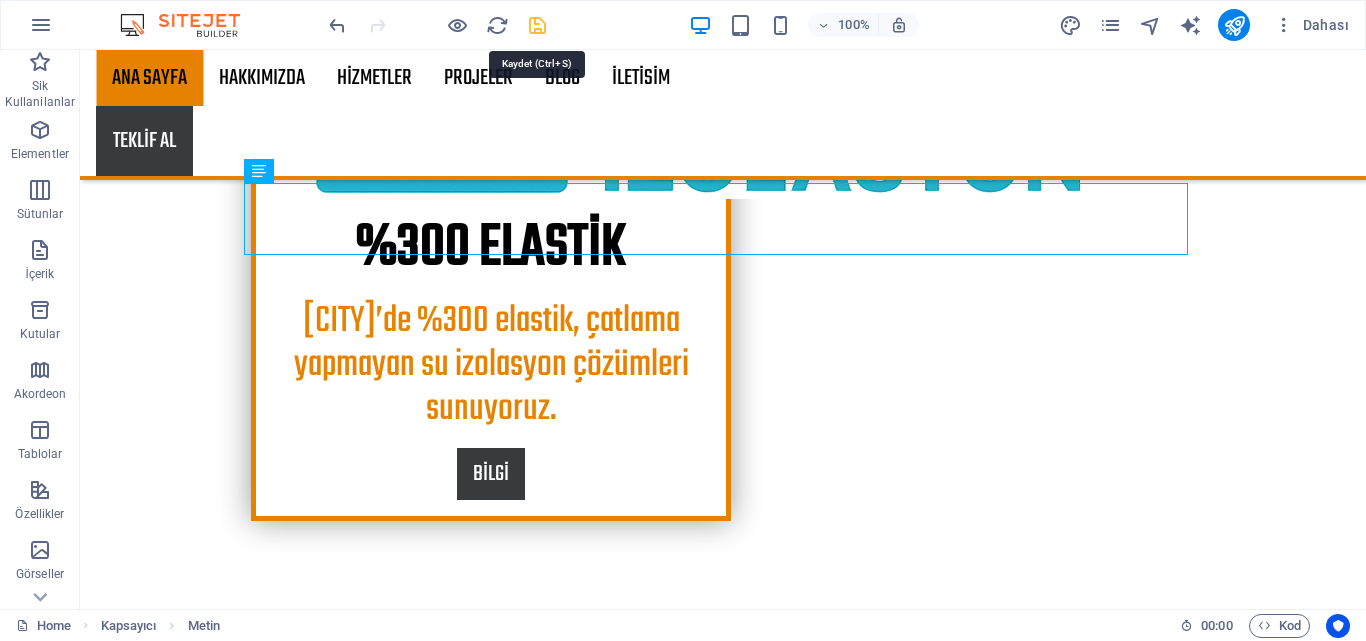 click at bounding box center [537, 25] 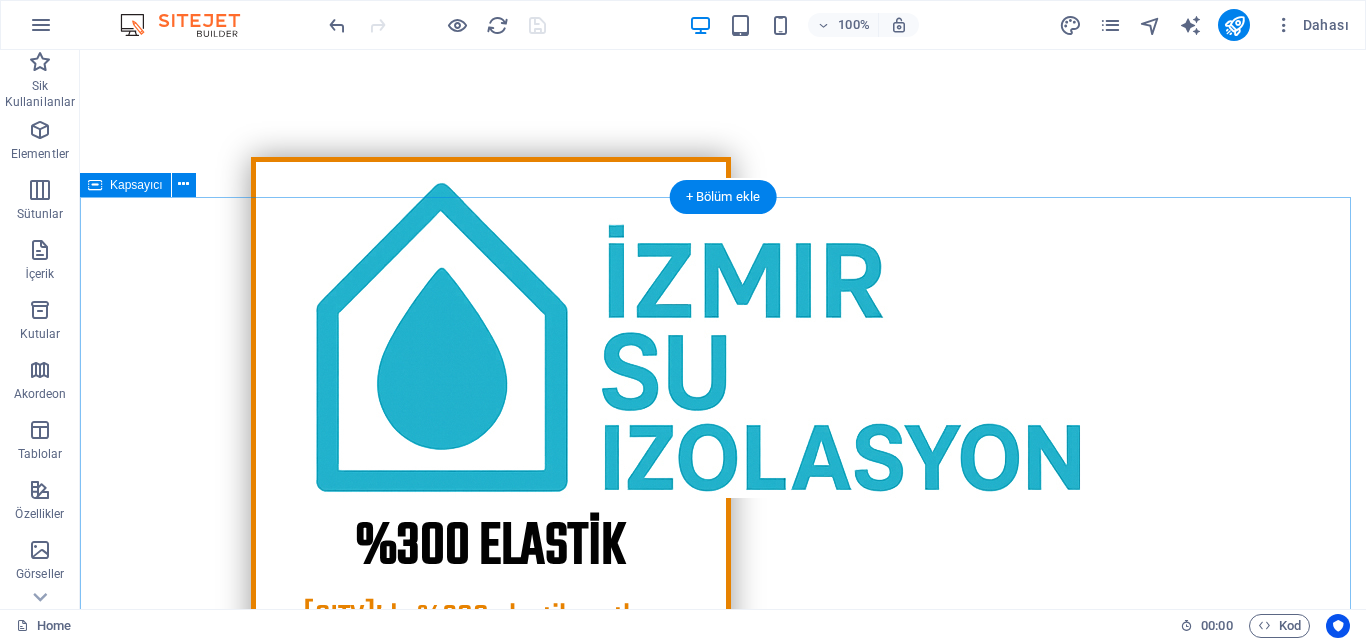 scroll, scrollTop: 600, scrollLeft: 0, axis: vertical 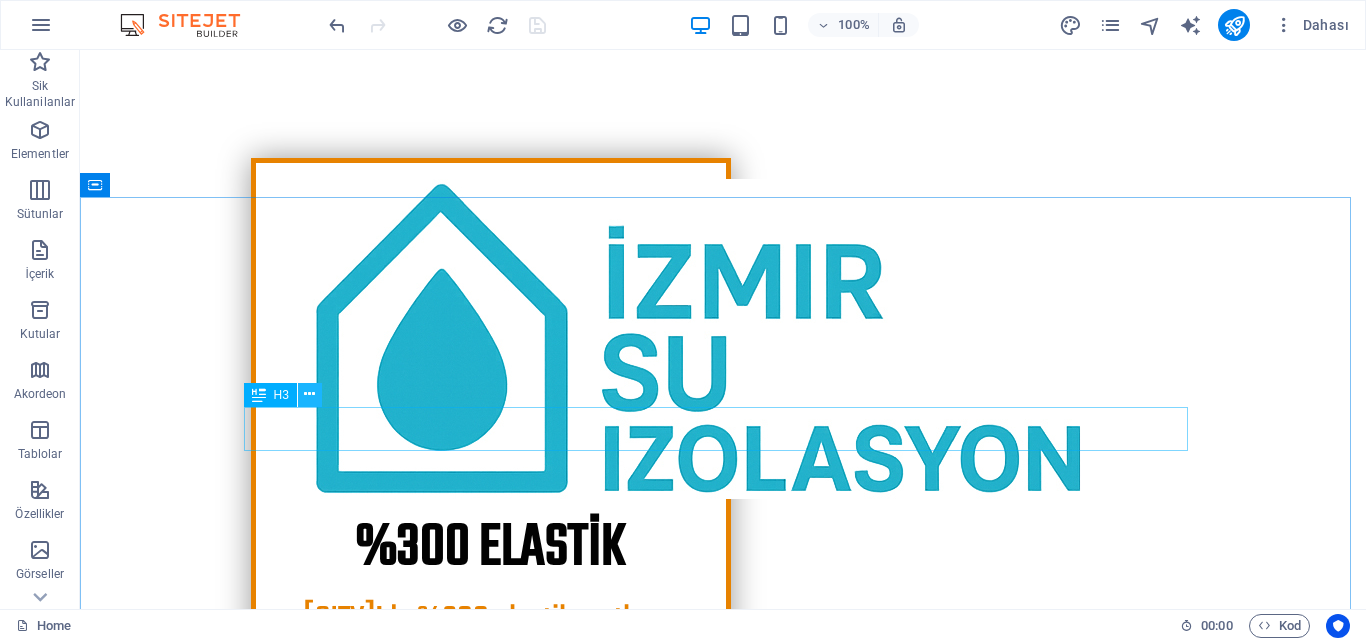 click at bounding box center (310, 395) 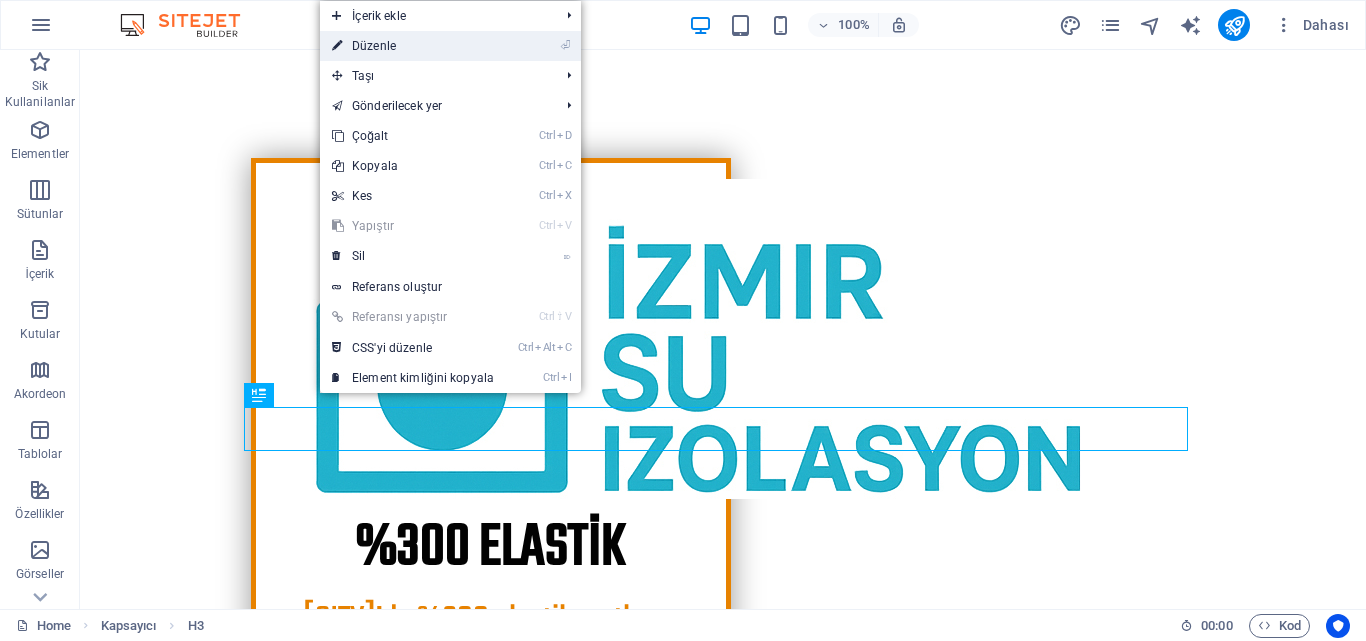 click on "⏎  Düzenle" at bounding box center (450, 46) 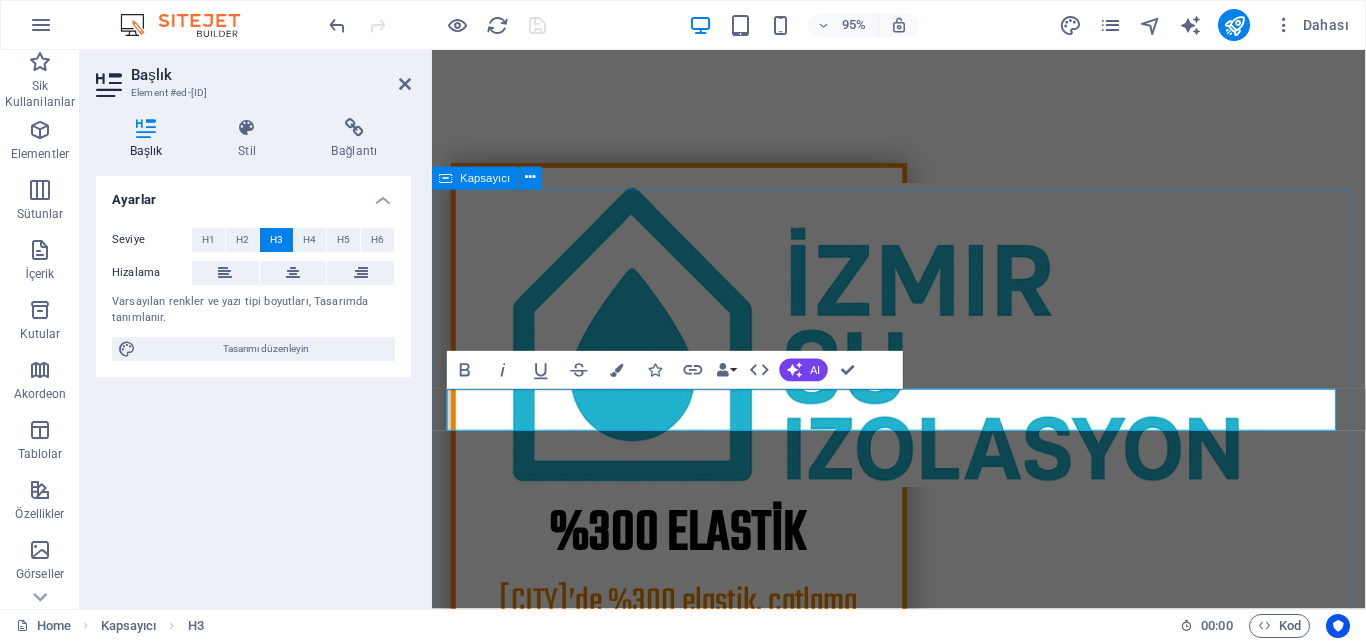 type 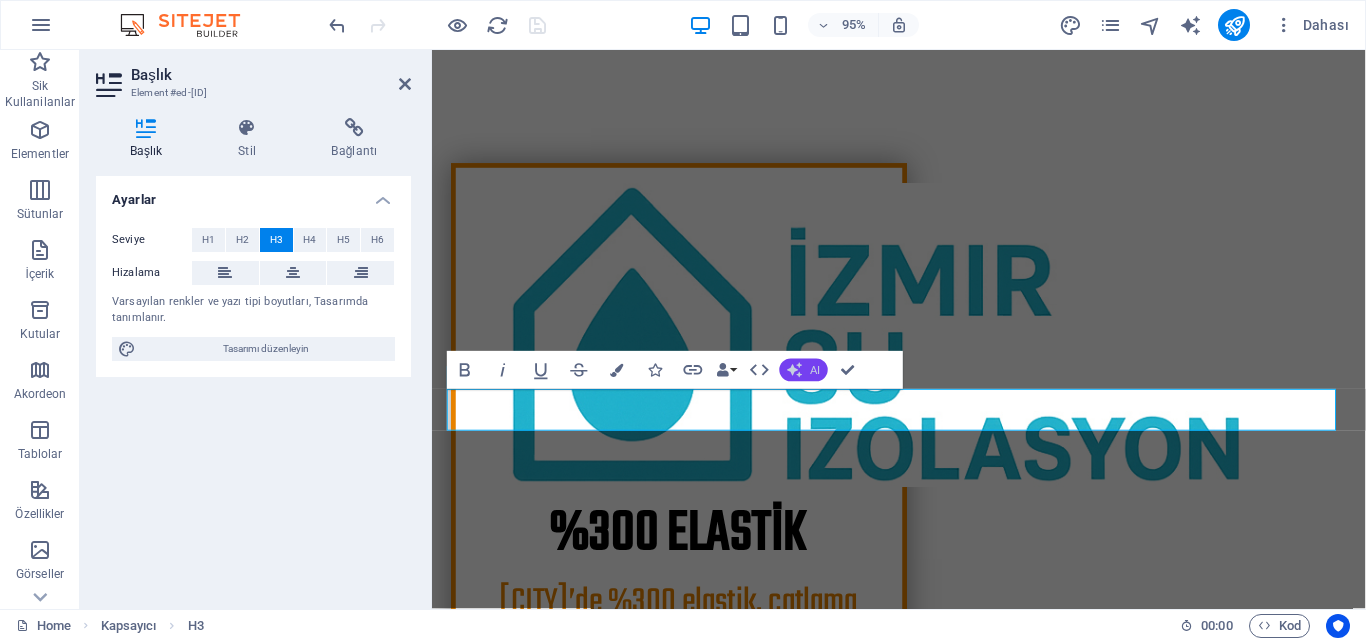 click on "AI" at bounding box center [815, 369] 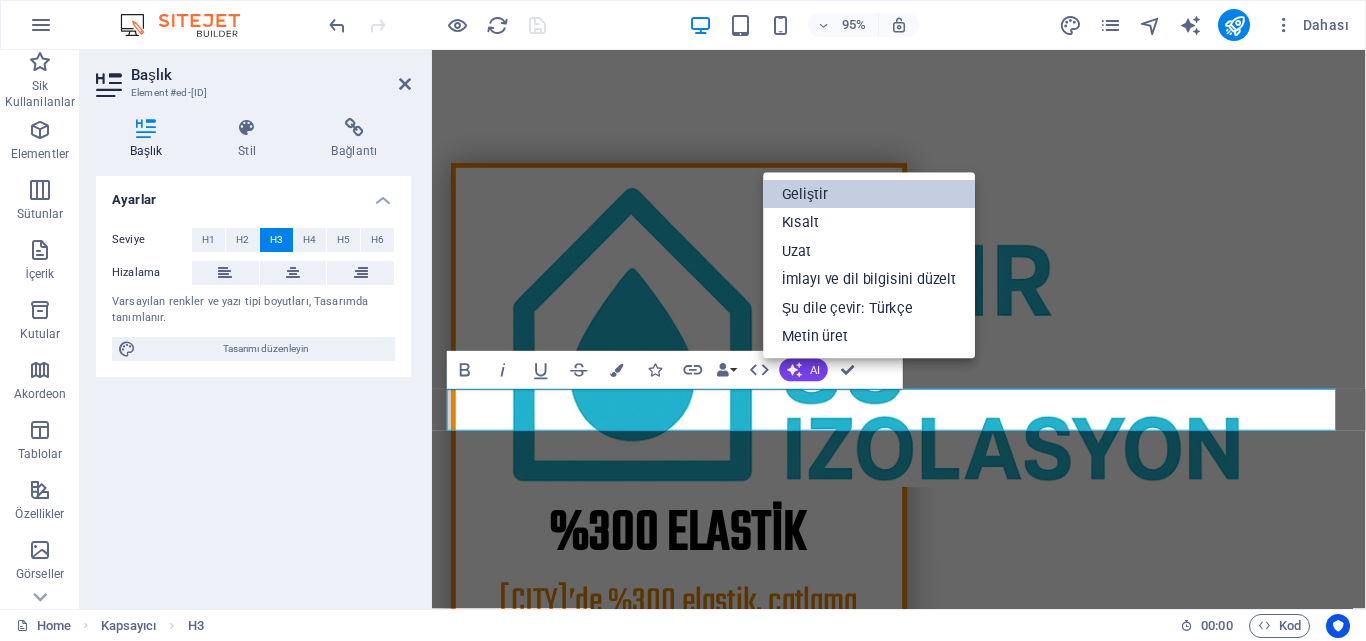 click on "Geliştir" at bounding box center [869, 194] 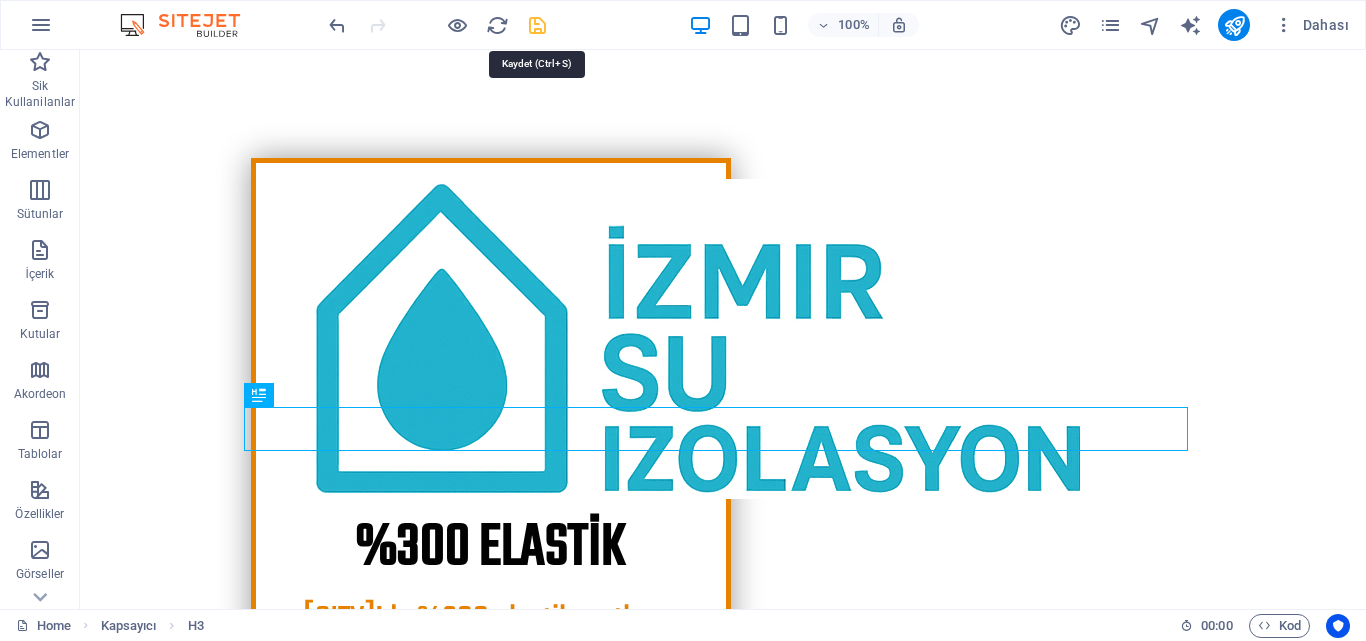 click at bounding box center [537, 25] 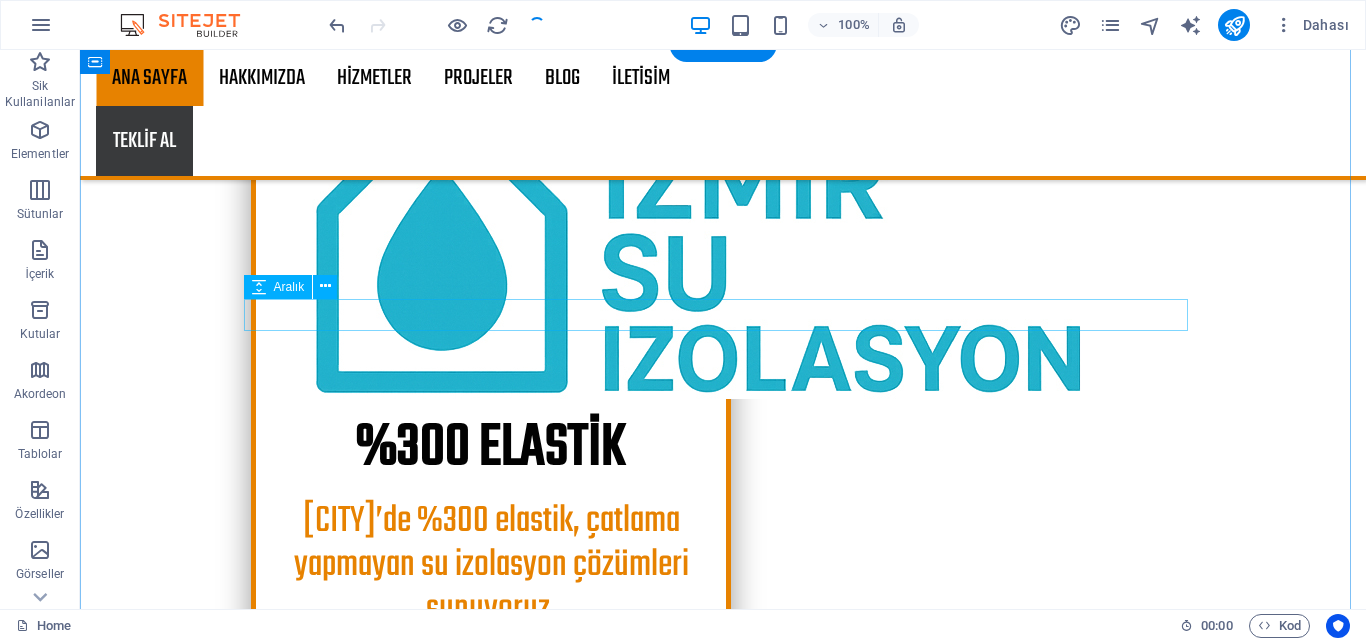 scroll, scrollTop: 1000, scrollLeft: 0, axis: vertical 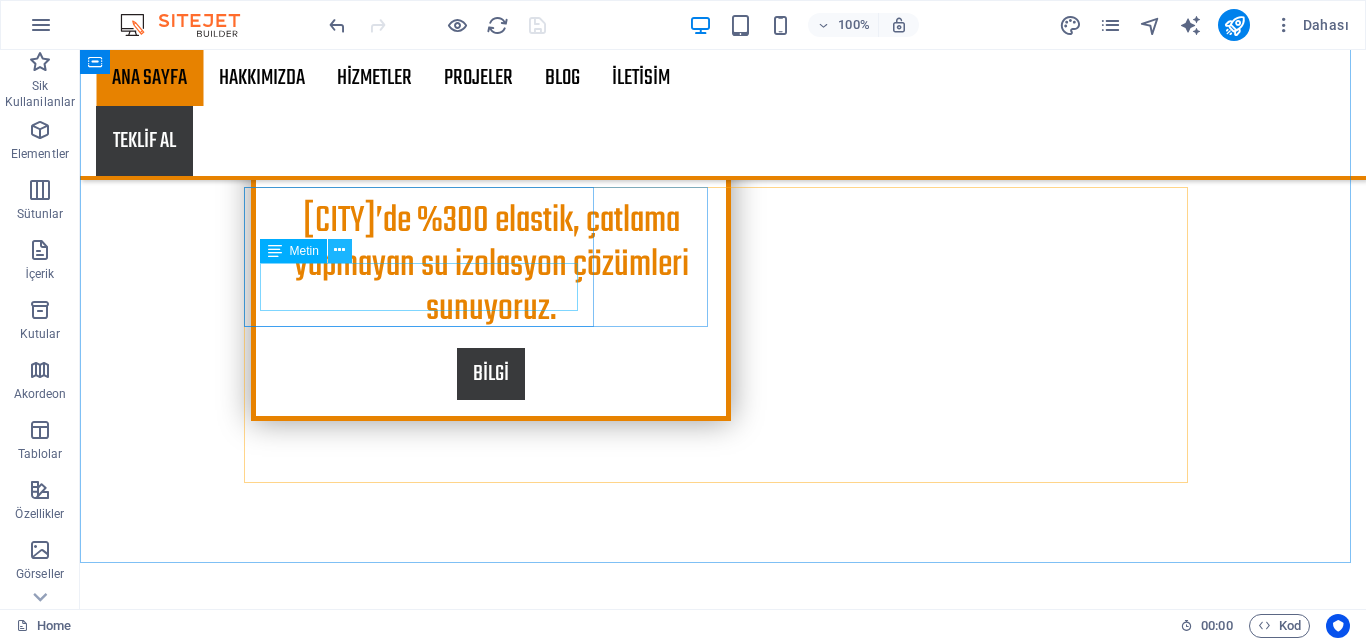 click at bounding box center [339, 250] 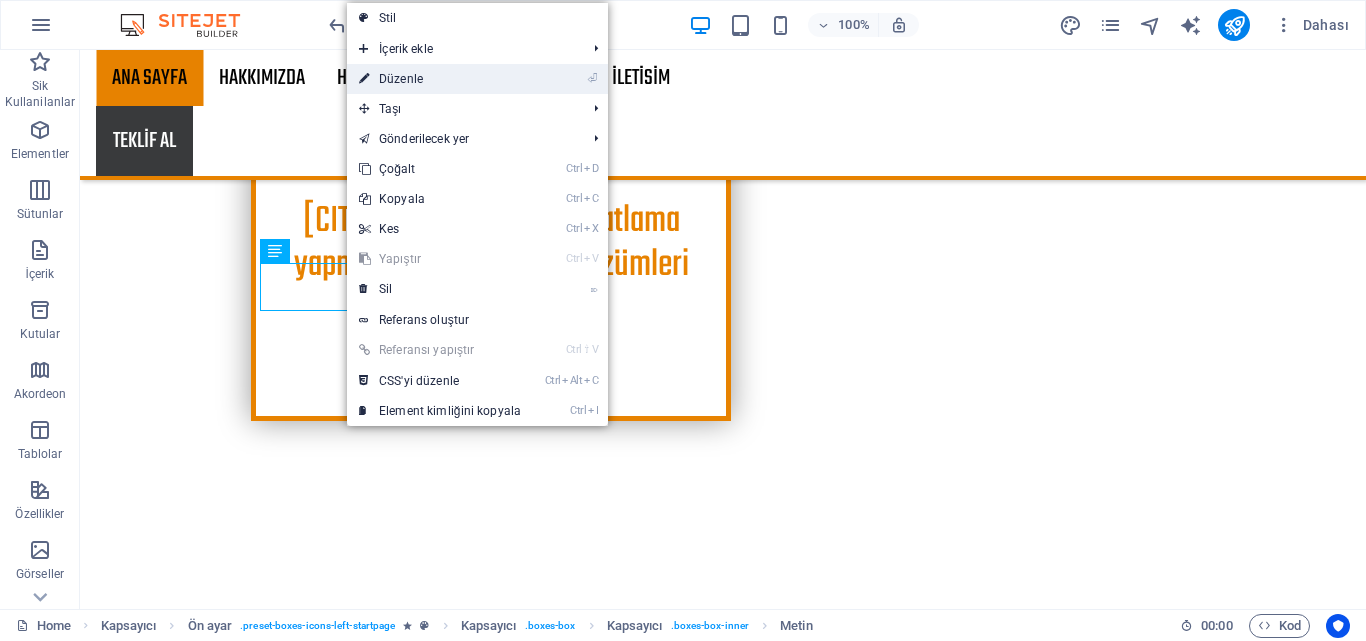 click on "⏎  Düzenle" at bounding box center [440, 79] 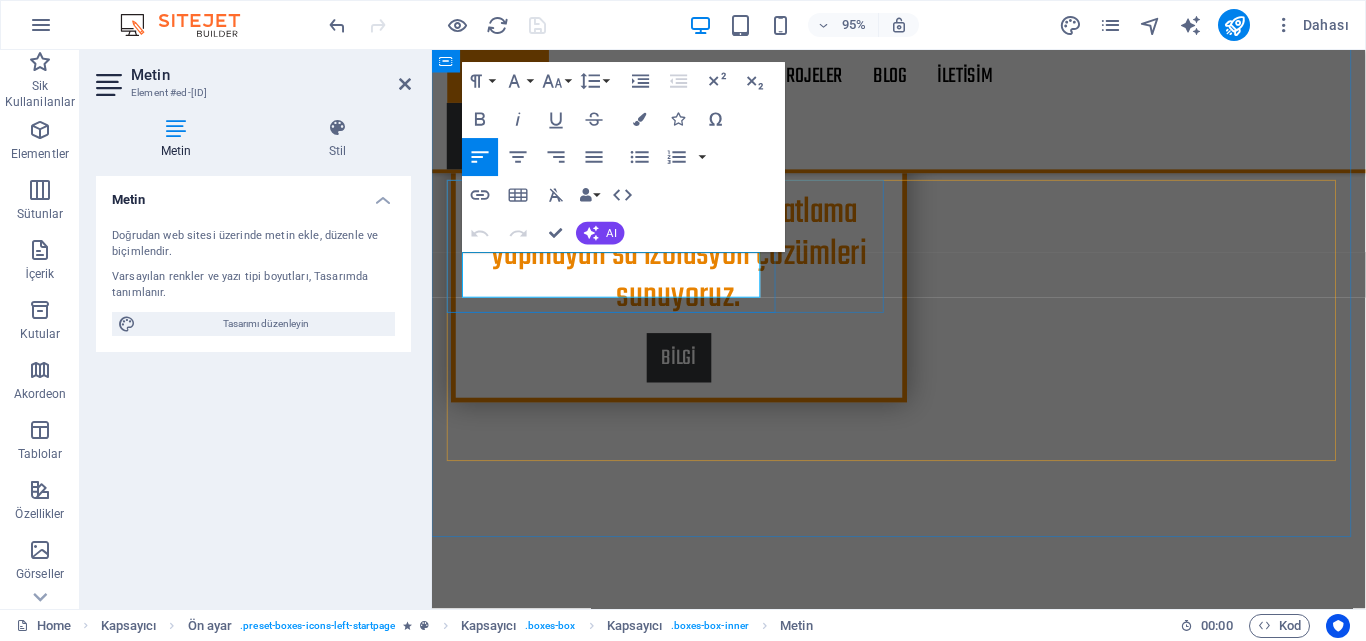click on "Lorem ipsum dolor sit amet, consectetur adipisicing elit. Veritatis, dolorem!" at bounding box center (924, 1059) 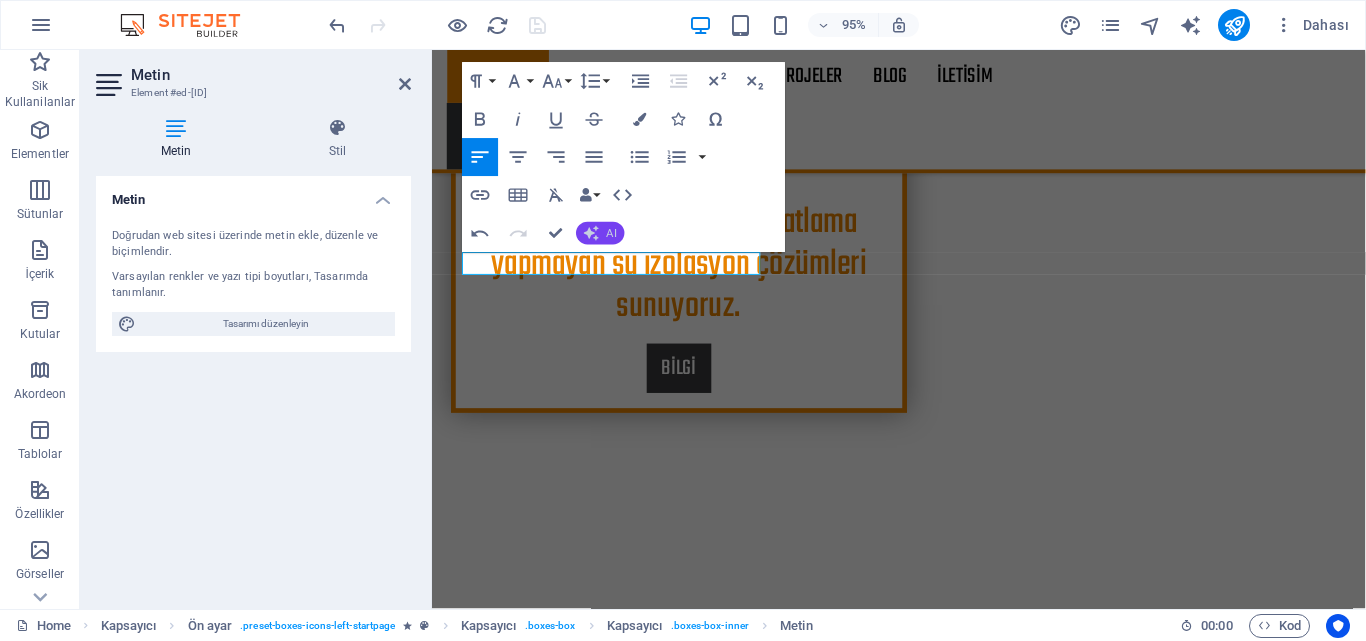 click 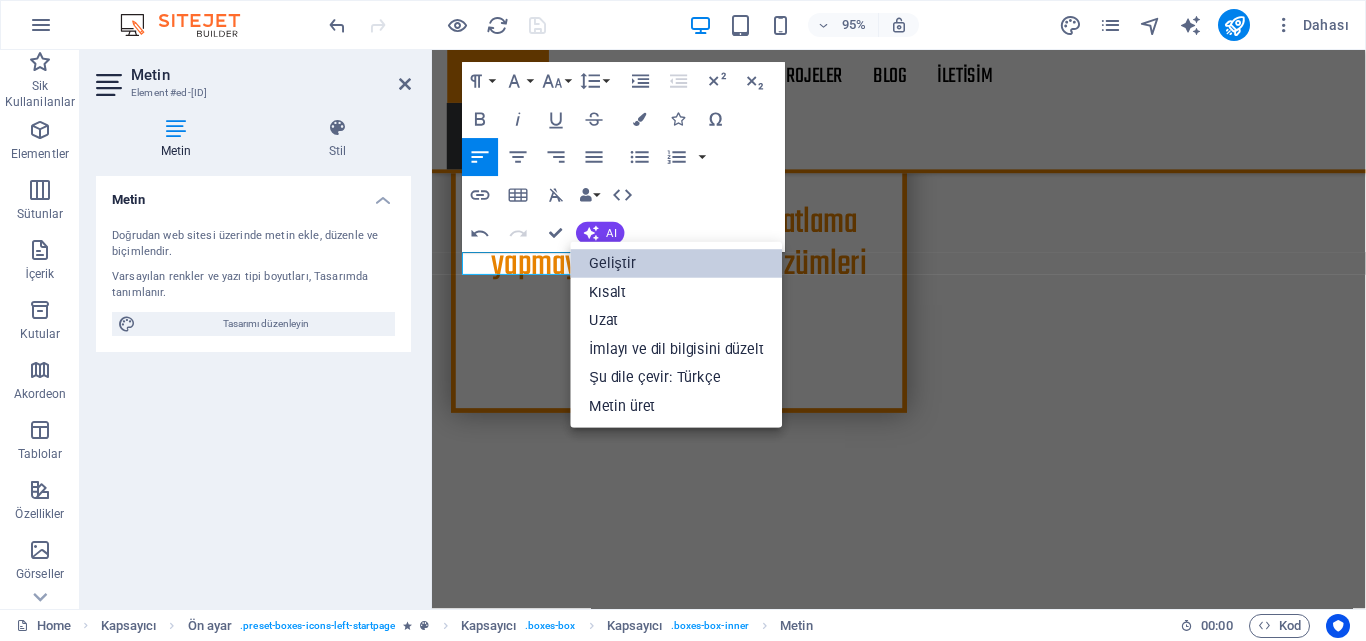 click on "Geliştir" at bounding box center (677, 264) 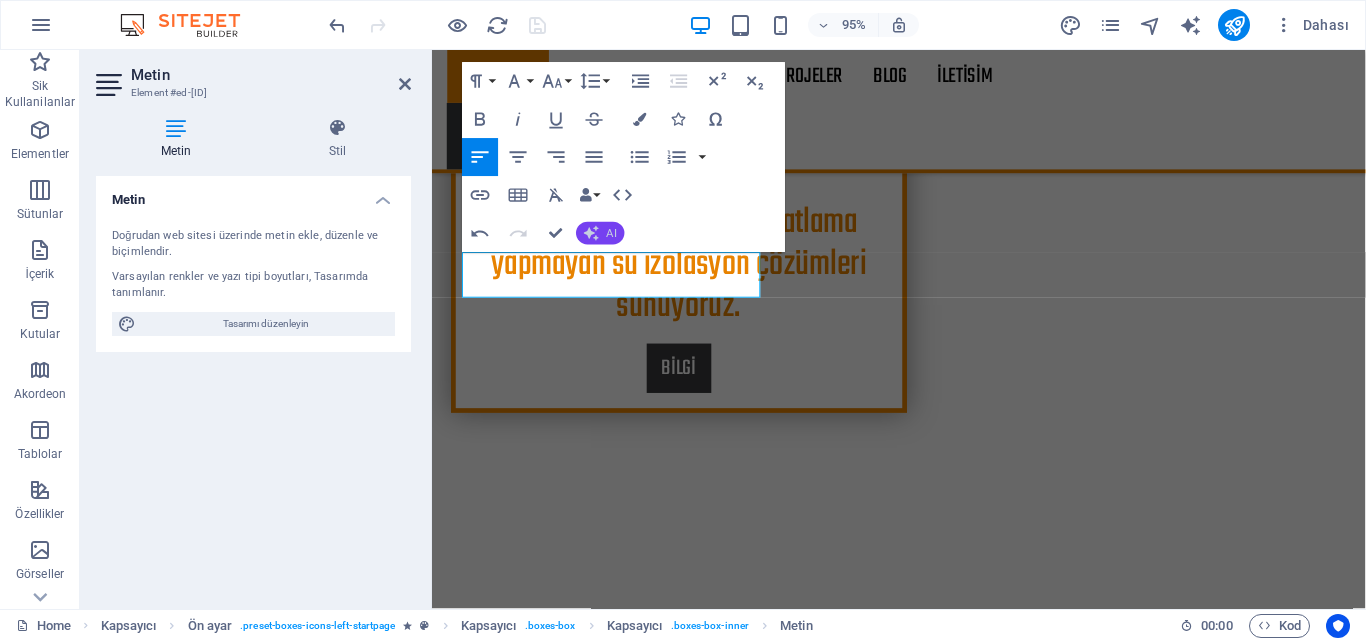 click 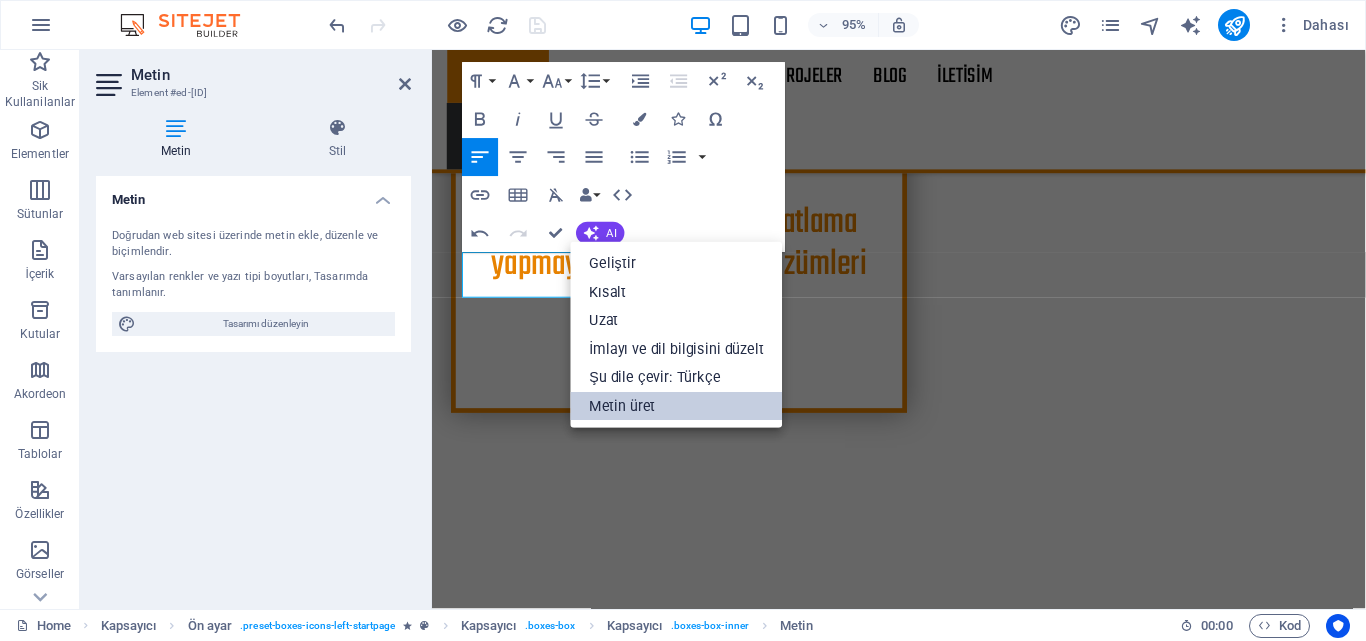 drag, startPoint x: 628, startPoint y: 411, endPoint x: 437, endPoint y: 793, distance: 427.089 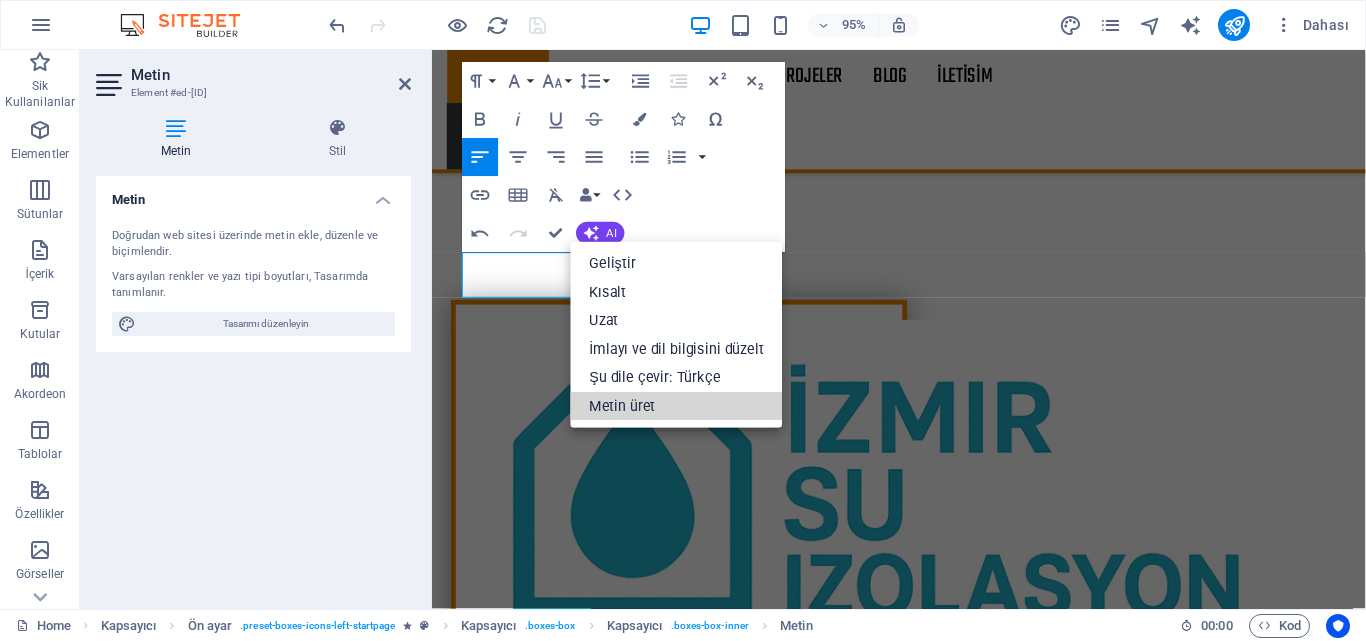select on "English" 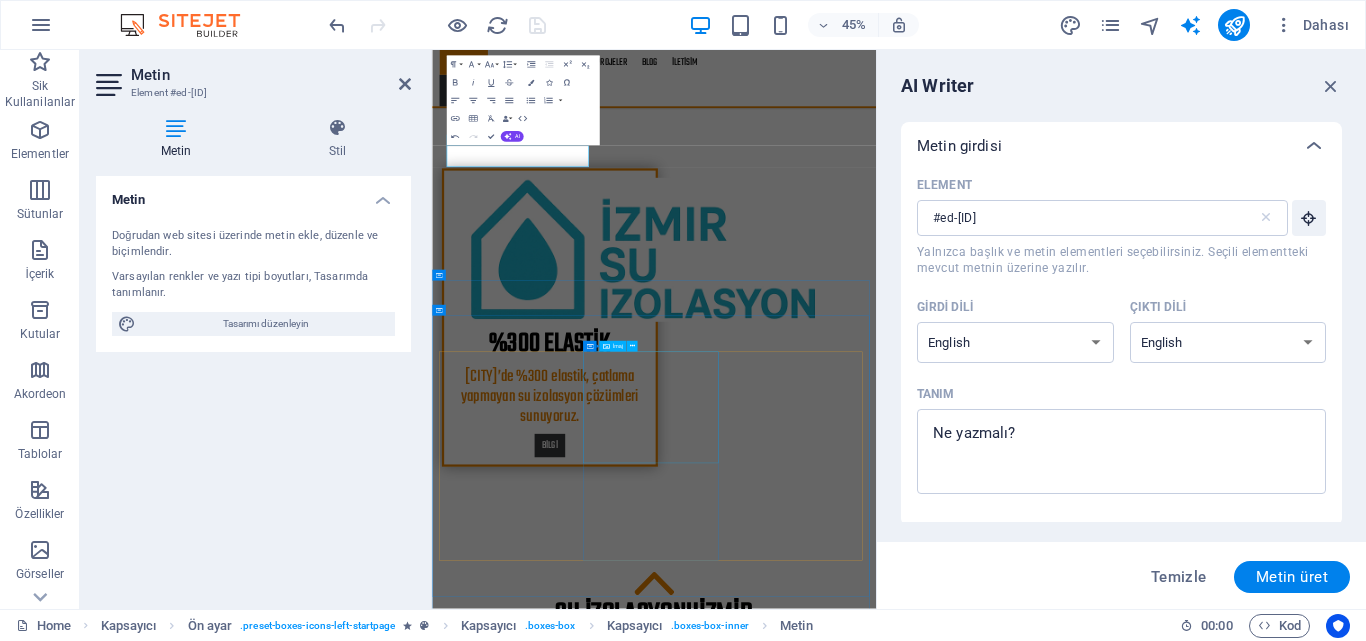 scroll, scrollTop: 1470, scrollLeft: 0, axis: vertical 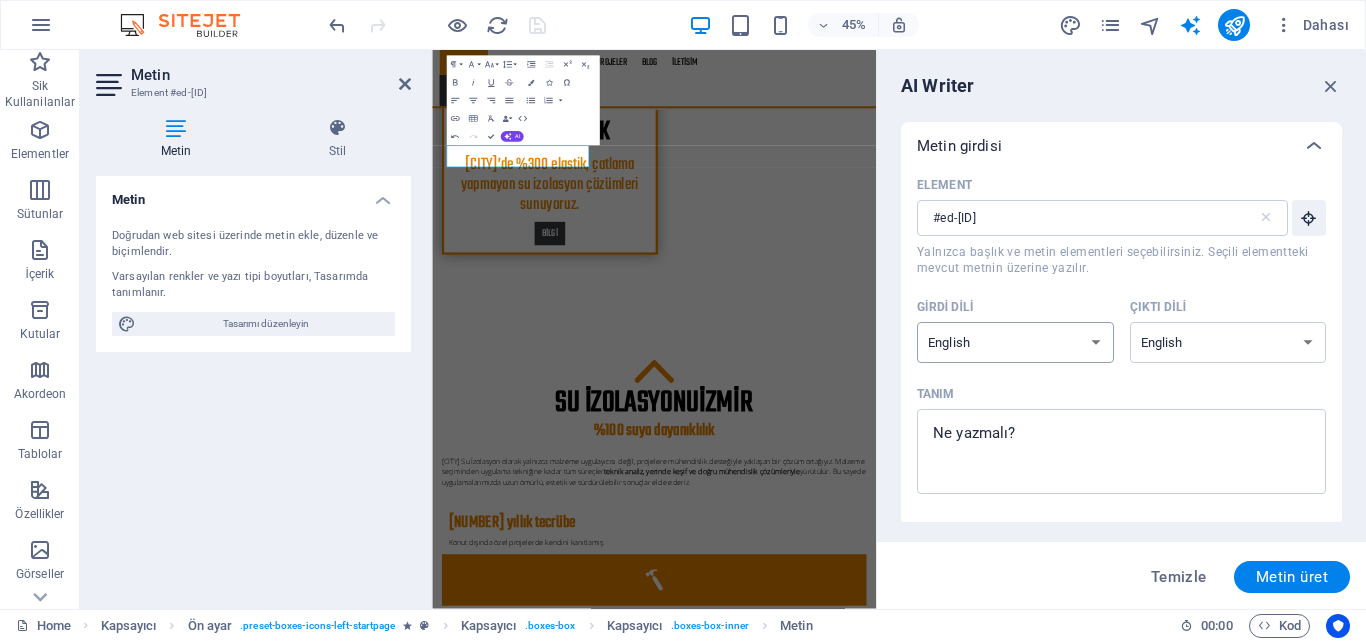 click on "Albanian Arabic Armenian Awadhi Azerbaijani Bashkir Basque Belarusian Bengali Bhojpuri Bosnian Brazilian Portuguese Bulgarian Cantonese (Yue) Catalan Chhattisgarhi Chinese Croatian Czech Danish Dogri Dutch English Estonian Faroese Finnish French Galician Georgian German Greek Gujarati Haryanvi Hindi Hungarian Indonesian Irish Italian Japanese Javanese Kannada Kashmiri Kazakh Konkani Korean Kyrgyz Latvian Lithuanian Macedonian Maithili Malay Maltese Mandarin Mandarin Chinese Marathi Marwari Min Nan Moldovan Mongolian Montenegrin Nepali Norwegian Oriya Pashto Persian (Farsi) Polish Portuguese Punjabi Rajasthani Romanian Russian Sanskrit Santali Serbian Sindhi Sinhala Slovak Slovene Slovenian Spanish Ukrainian Urdu Uzbek Vietnamese Welsh Wu" at bounding box center (1015, 342) 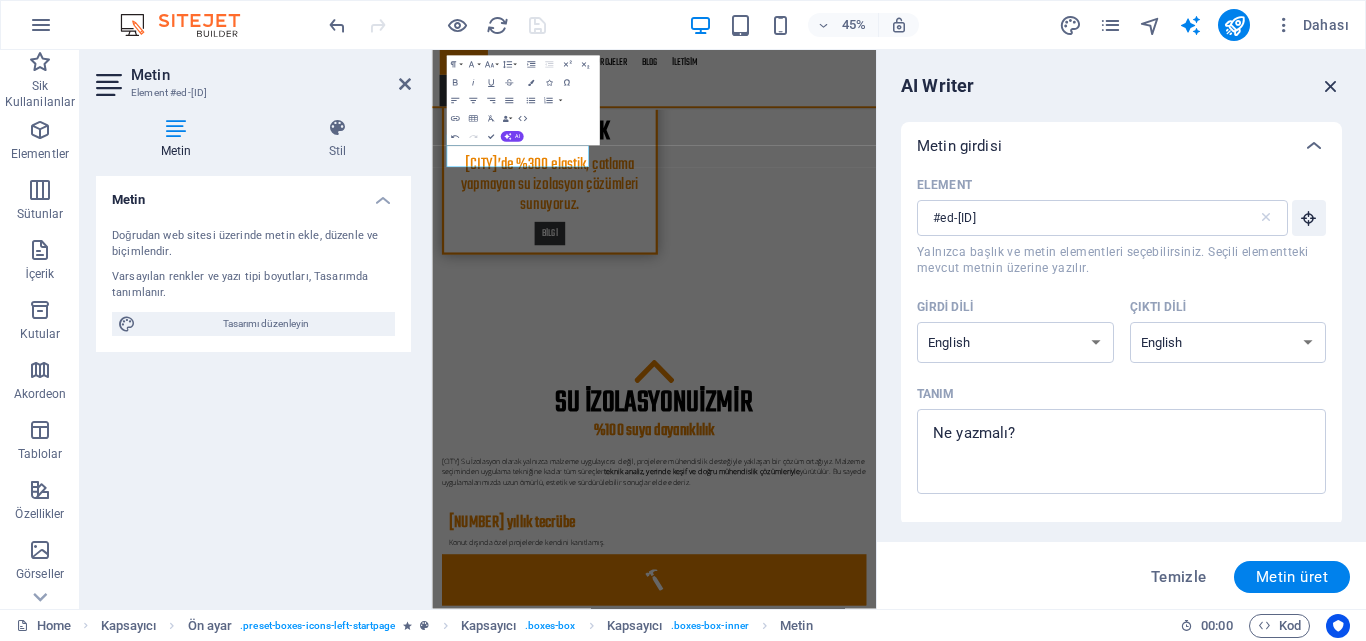 drag, startPoint x: 946, startPoint y: 38, endPoint x: 1326, endPoint y: 83, distance: 382.6552 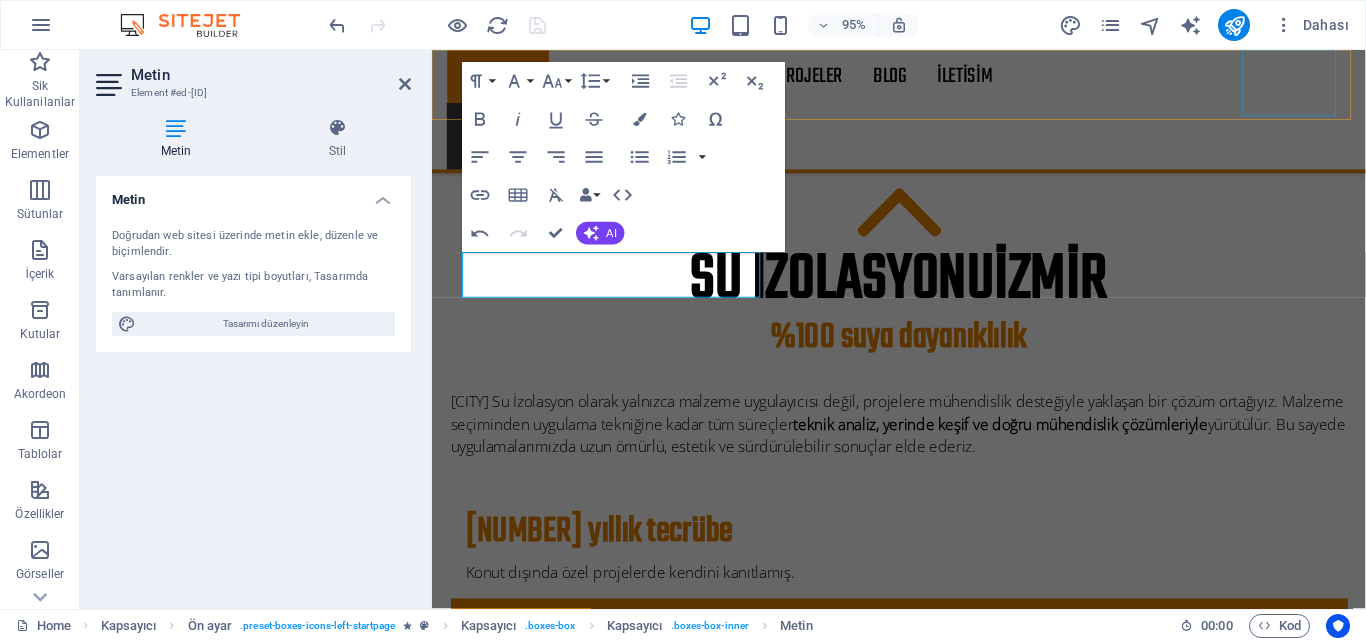 scroll, scrollTop: 1000, scrollLeft: 0, axis: vertical 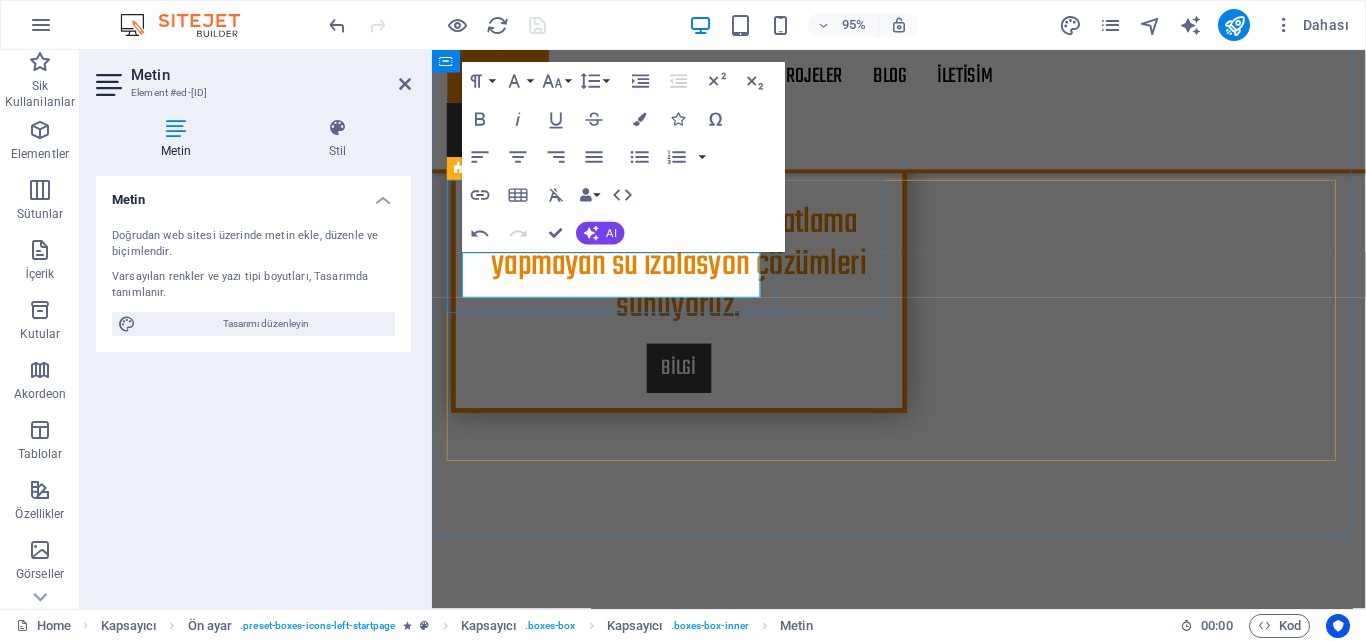 click on "Konut dışında özel projelerde kendini kanıtlamış." at bounding box center [924, 1070] 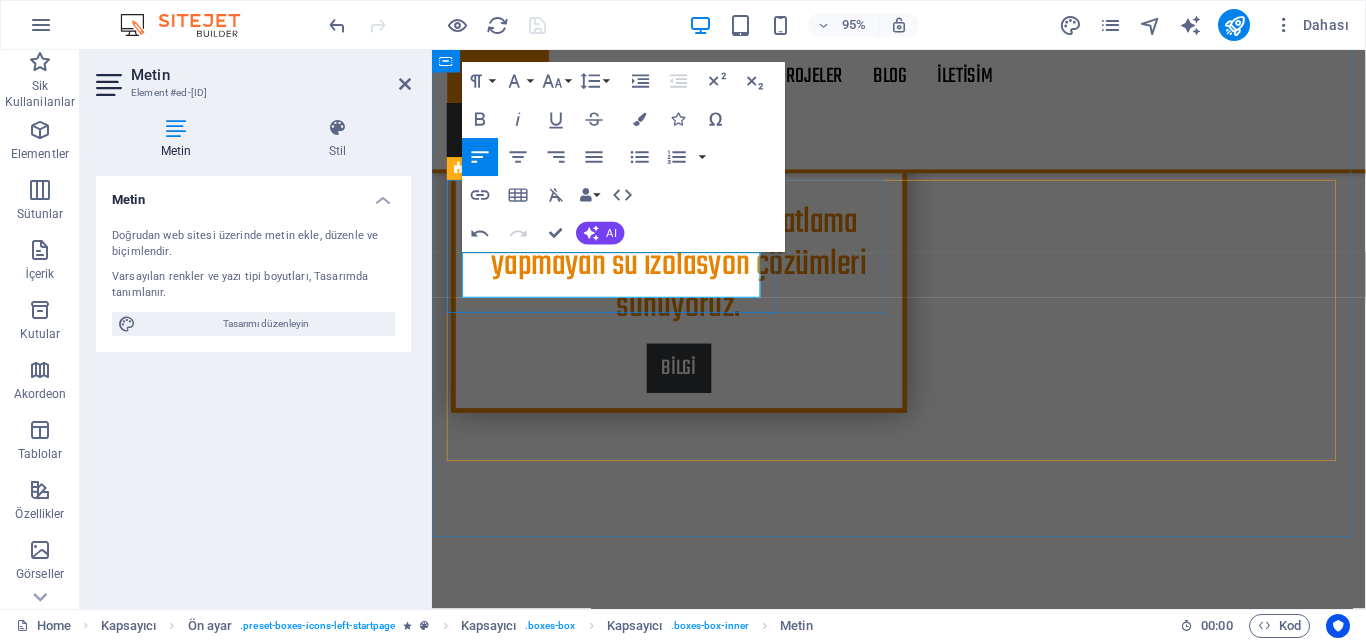 click on "Konut dışında özel projelerde kendini kanıtlamış." at bounding box center (924, 1070) 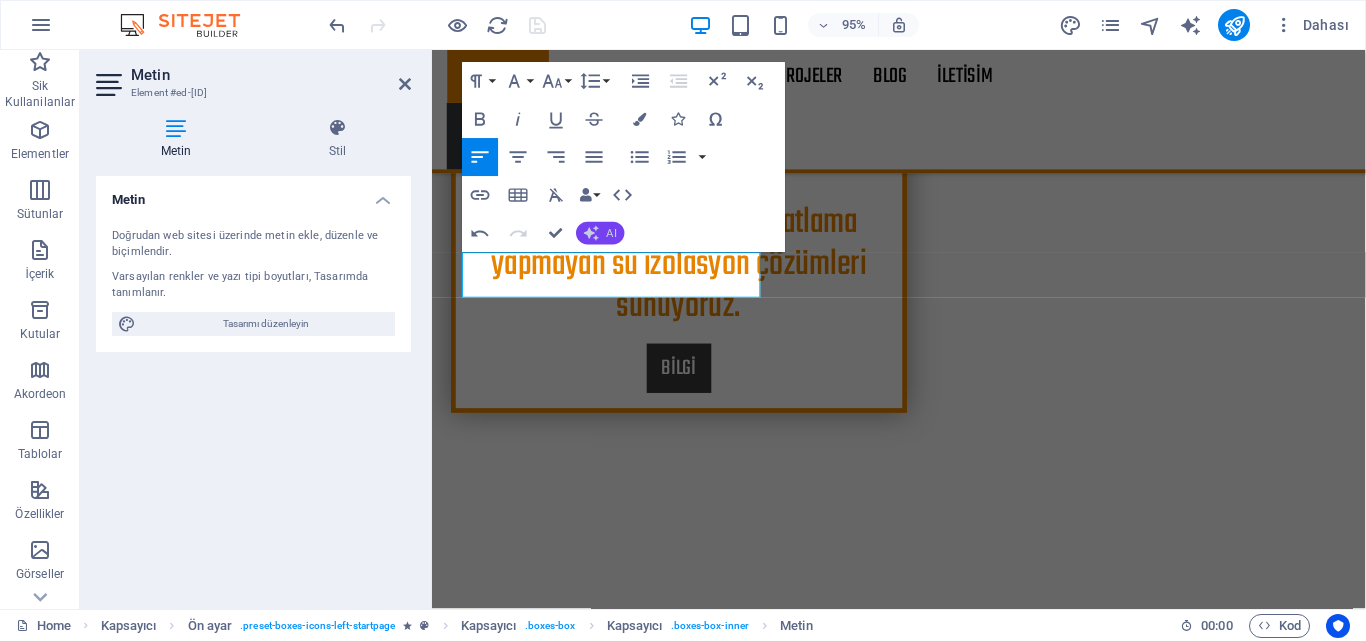 click on "AI" at bounding box center [612, 232] 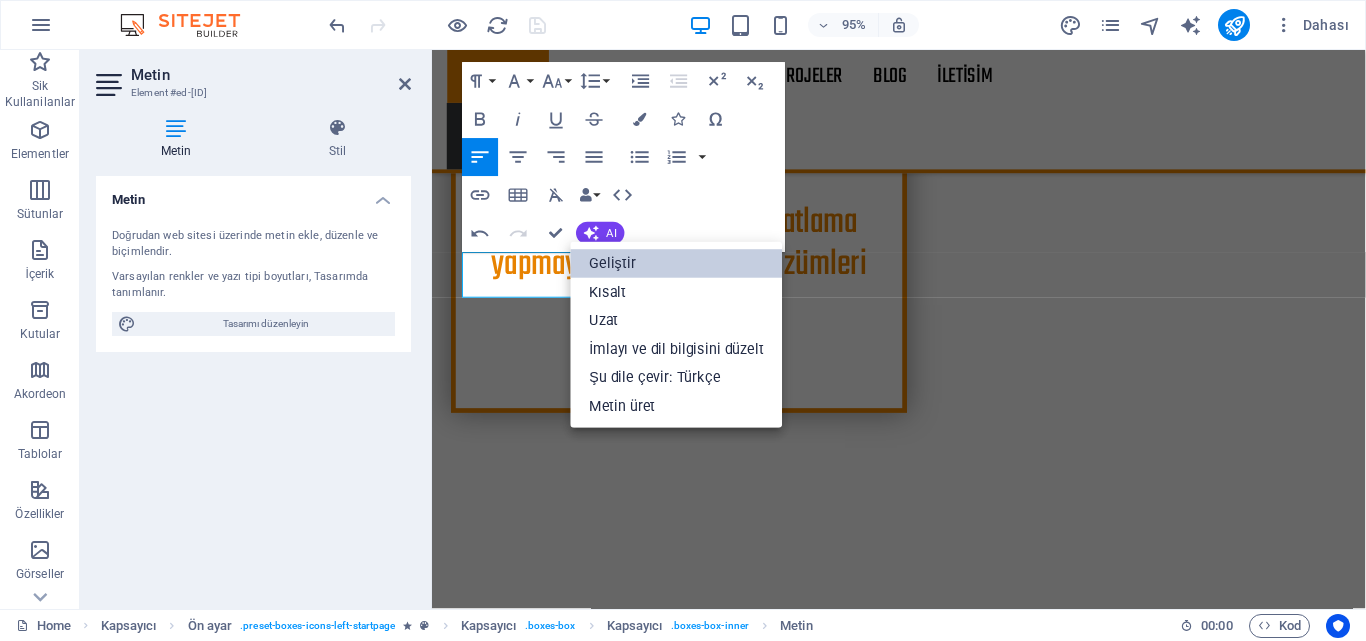 click on "Geliştir" at bounding box center [677, 264] 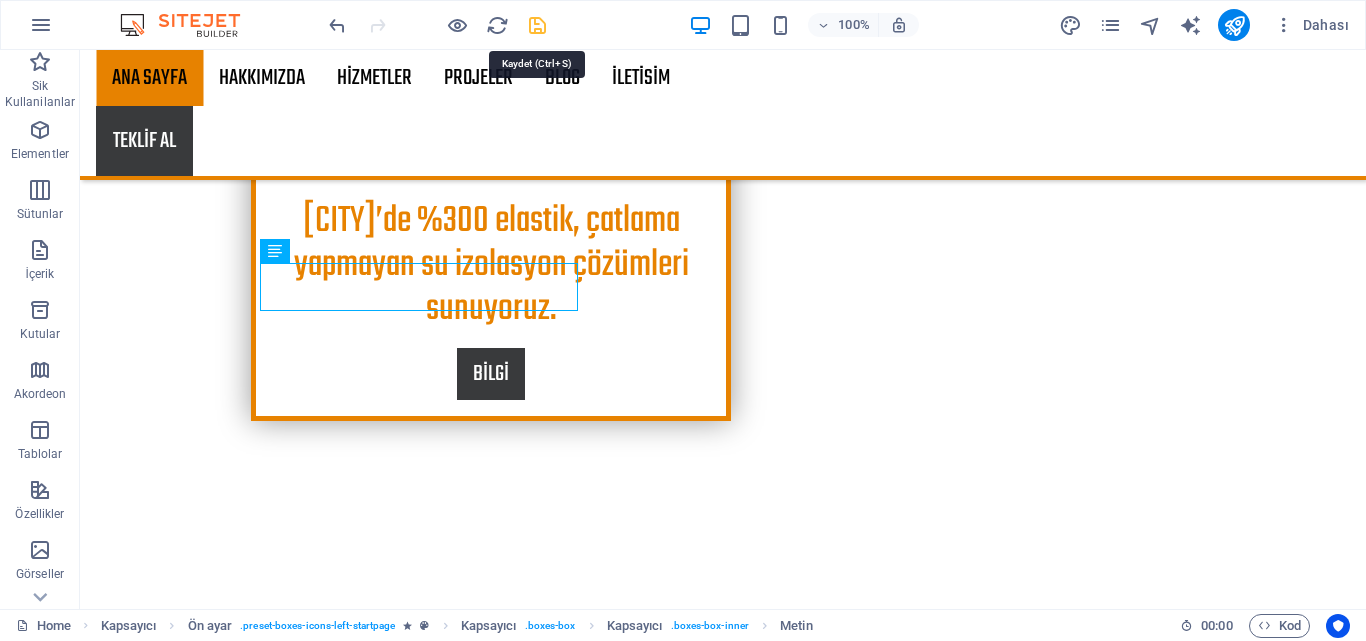 click at bounding box center [537, 25] 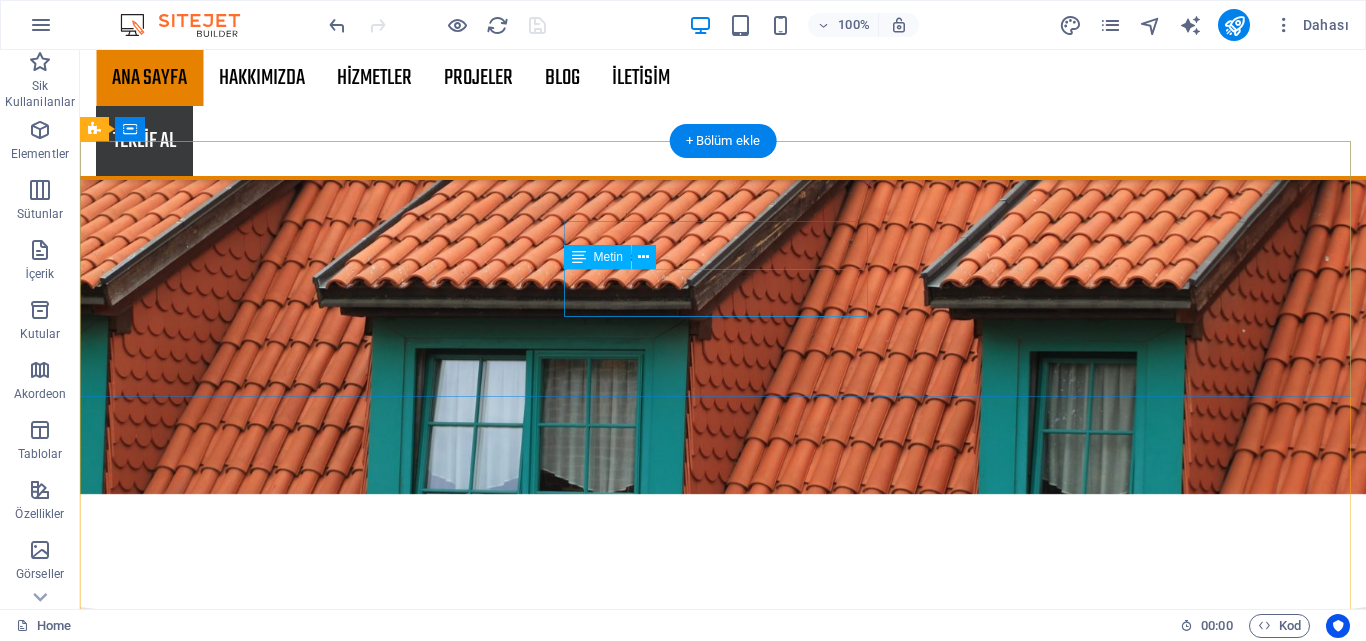 scroll, scrollTop: 3017, scrollLeft: 0, axis: vertical 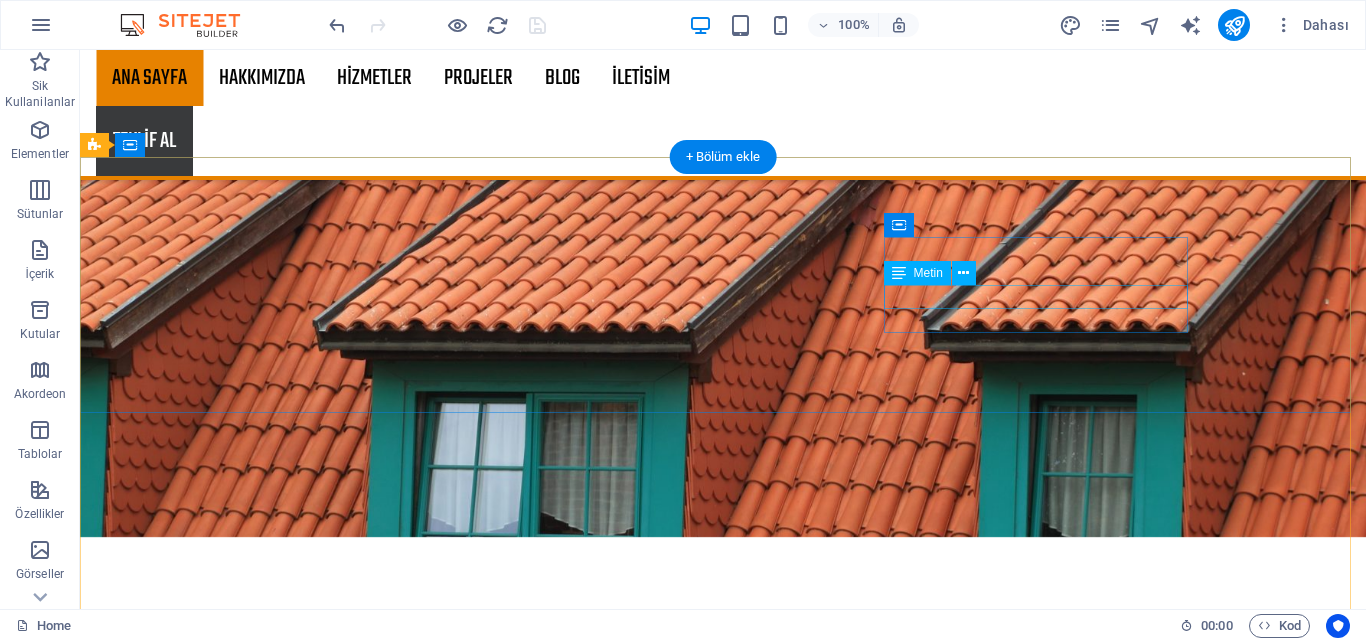 click on "[EMAIL]" at bounding box center [568, 9256] 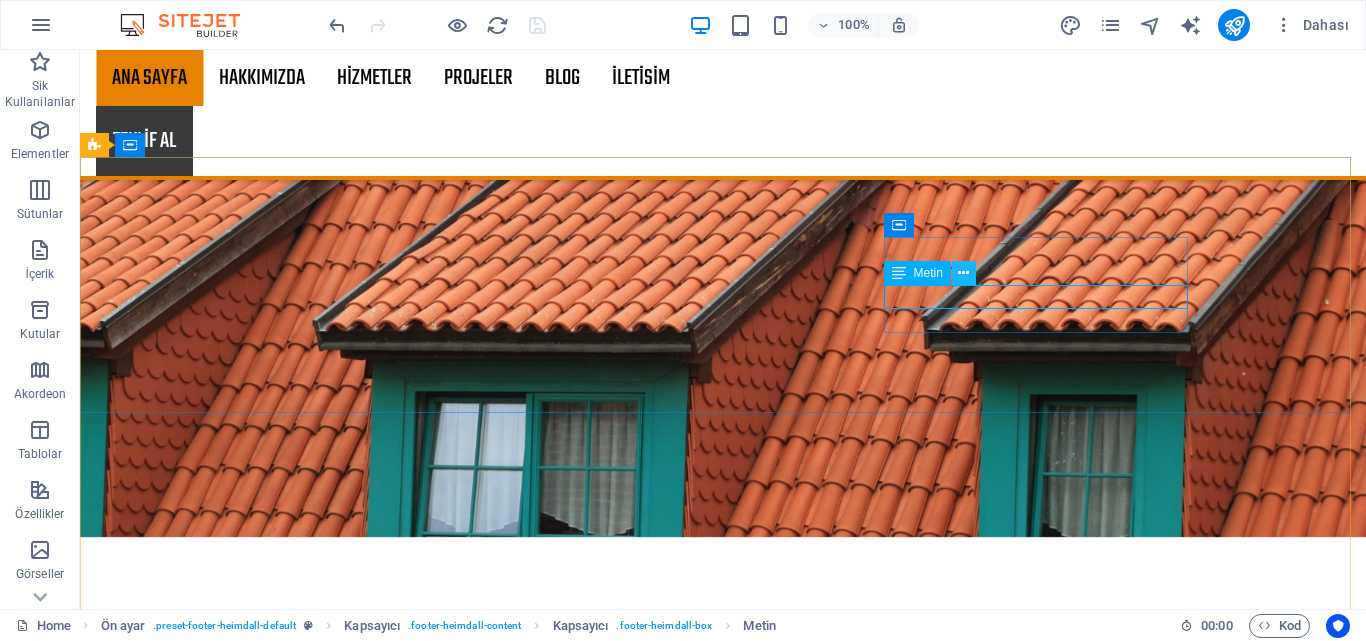 click at bounding box center [963, 273] 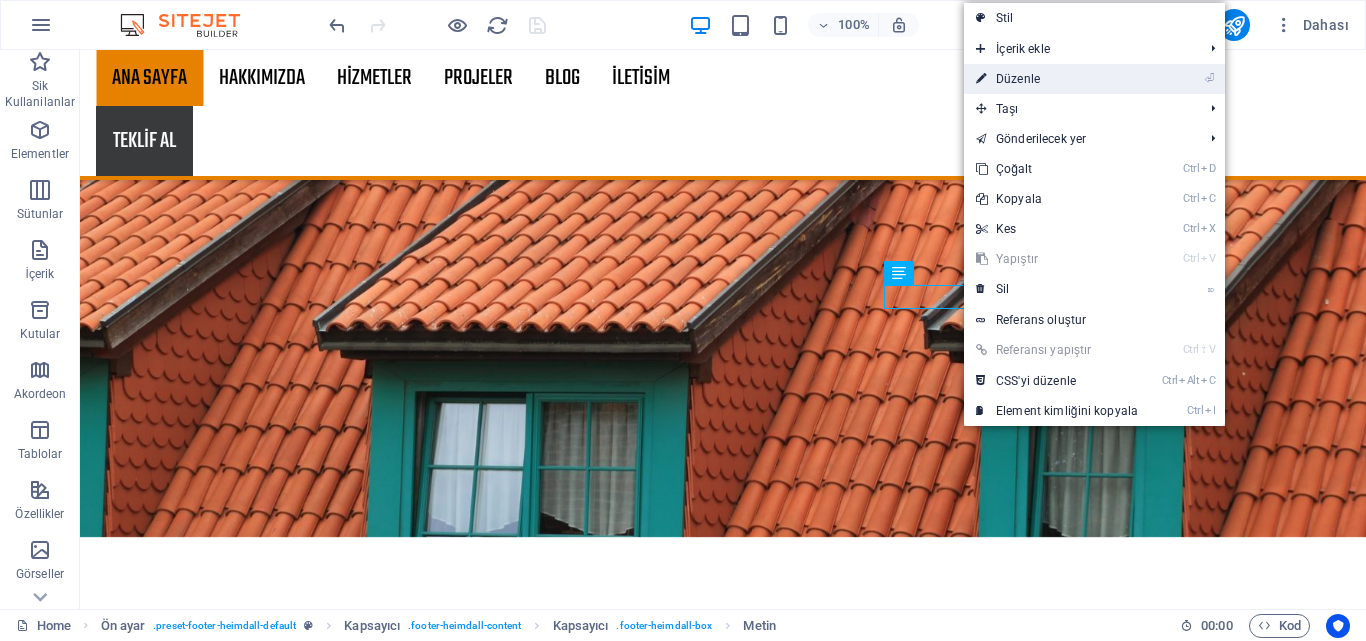 click on "⏎  Düzenle" at bounding box center [1057, 79] 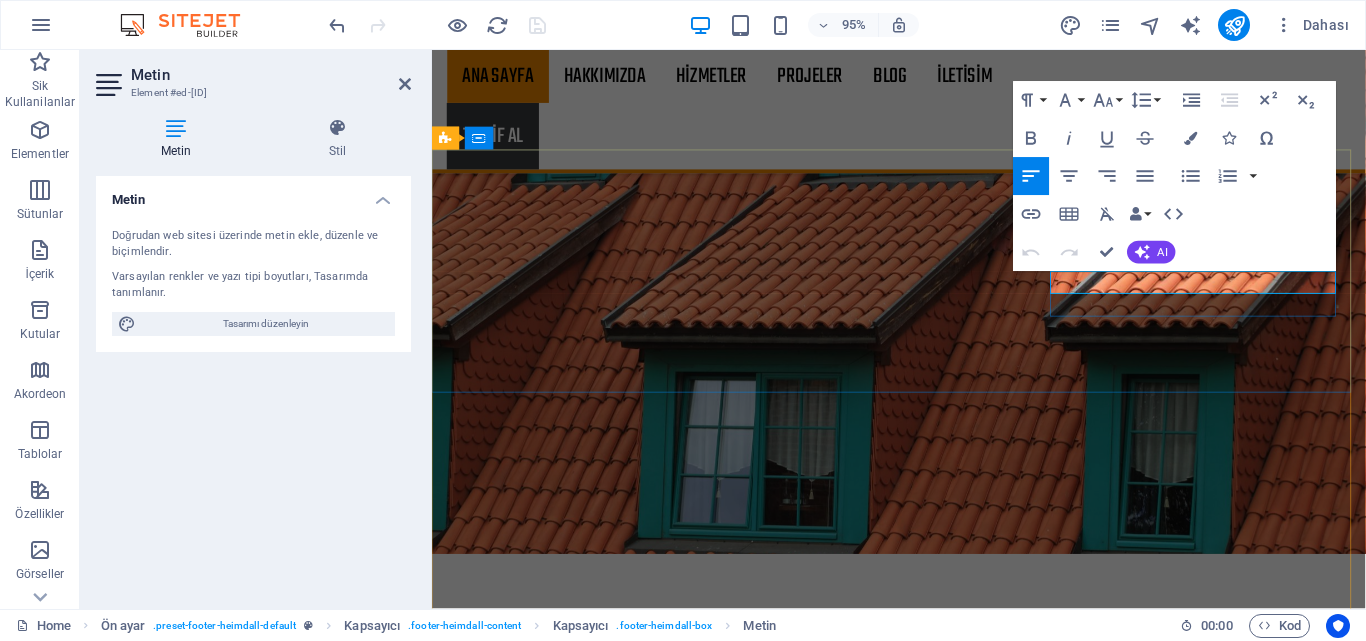 click on "[EMAIL]" at bounding box center [920, 9284] 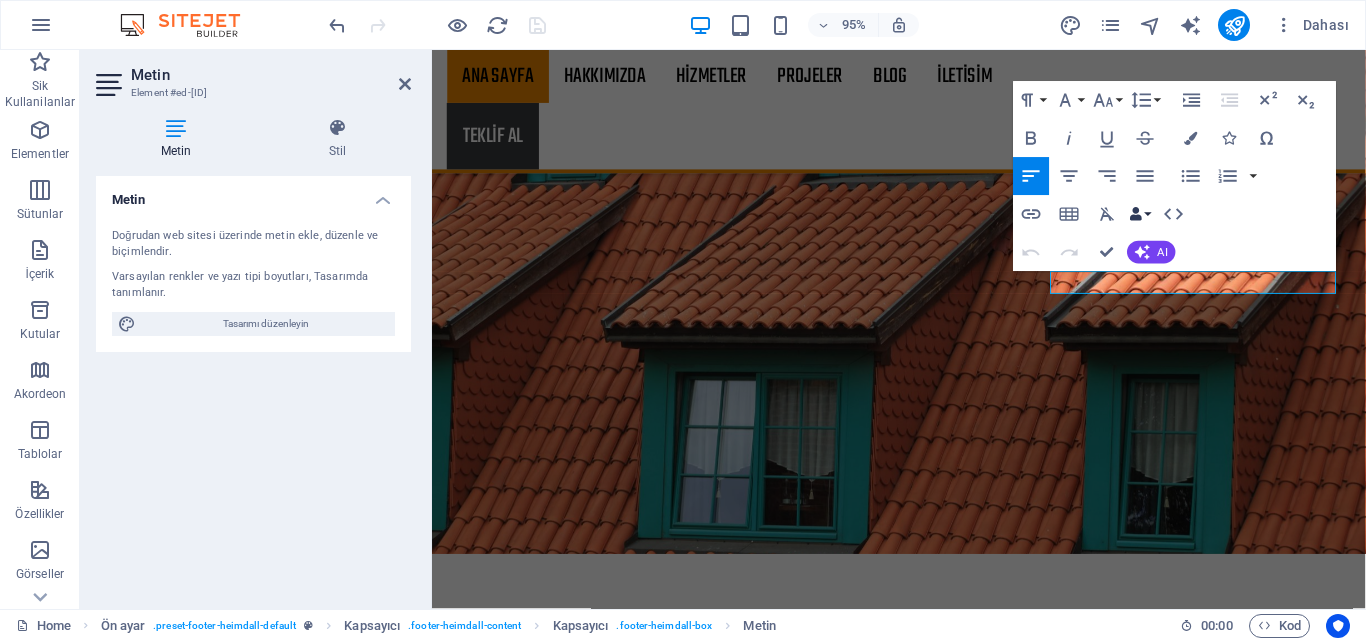 click on "Data Bindings" at bounding box center (1140, 214) 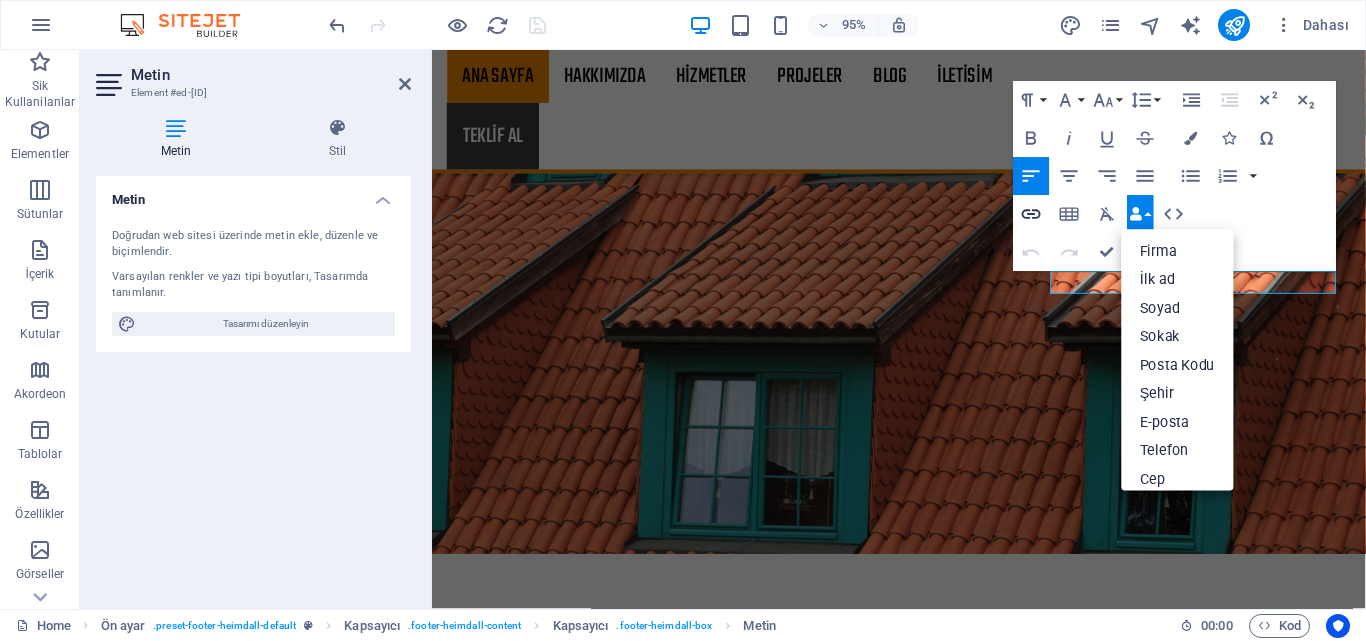 click 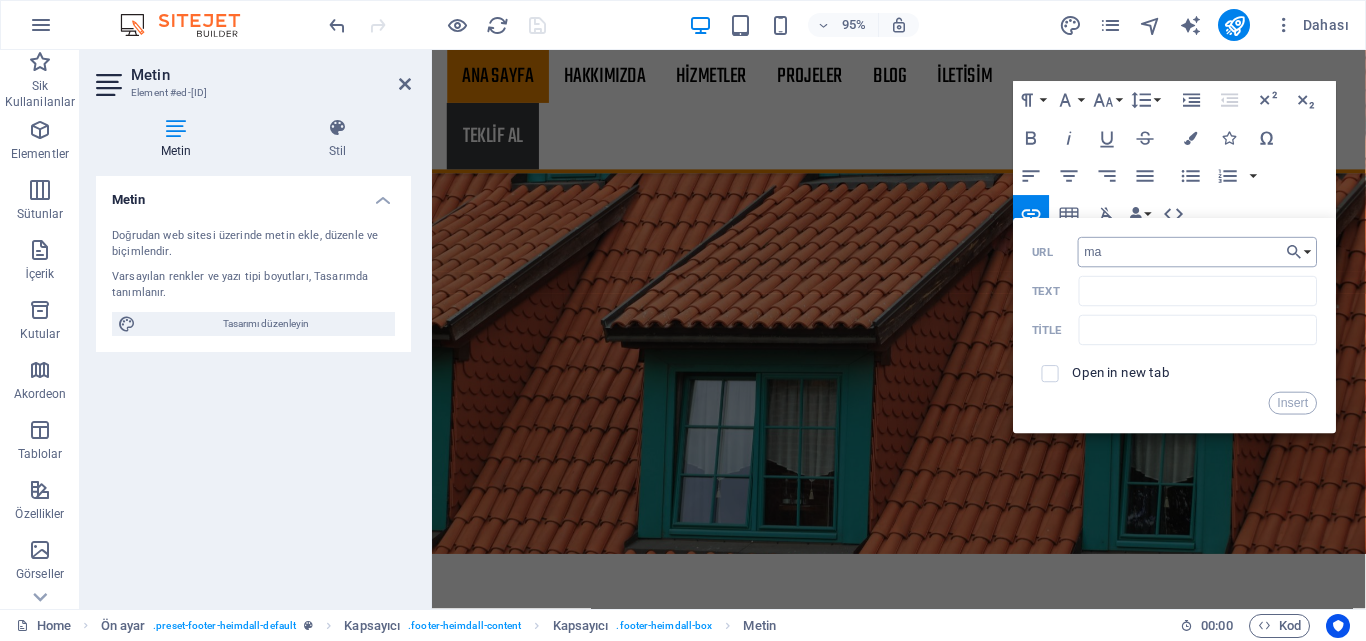 type on "m" 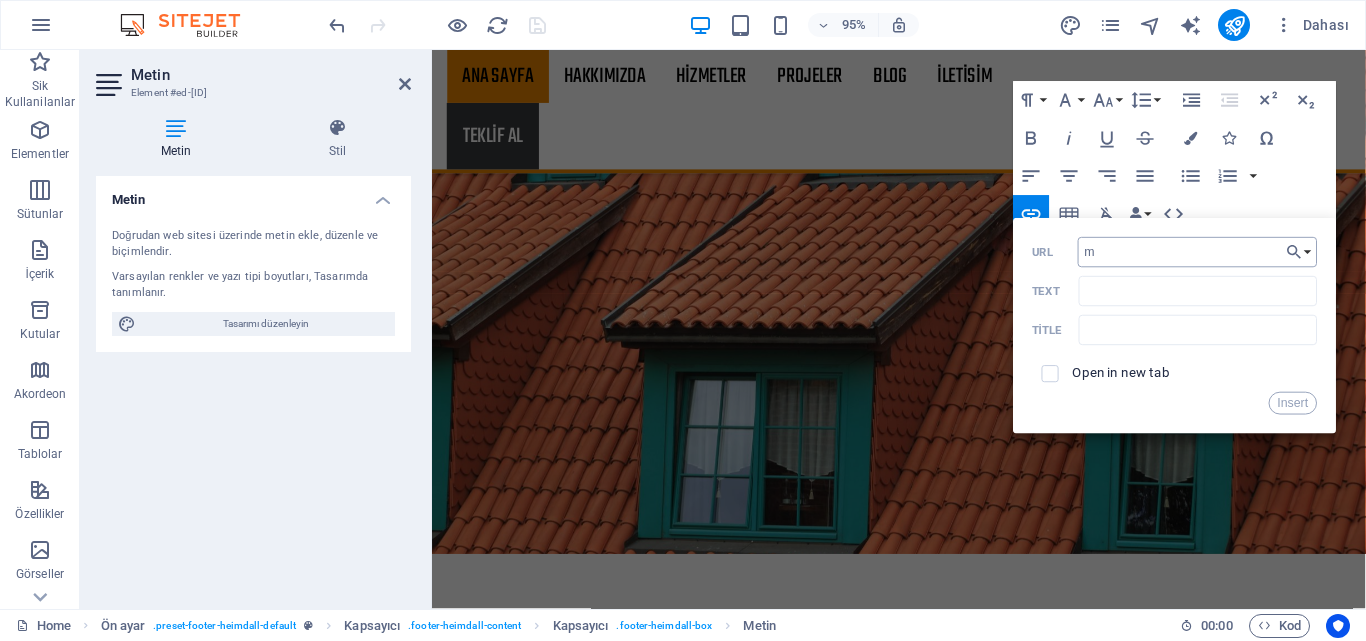 type 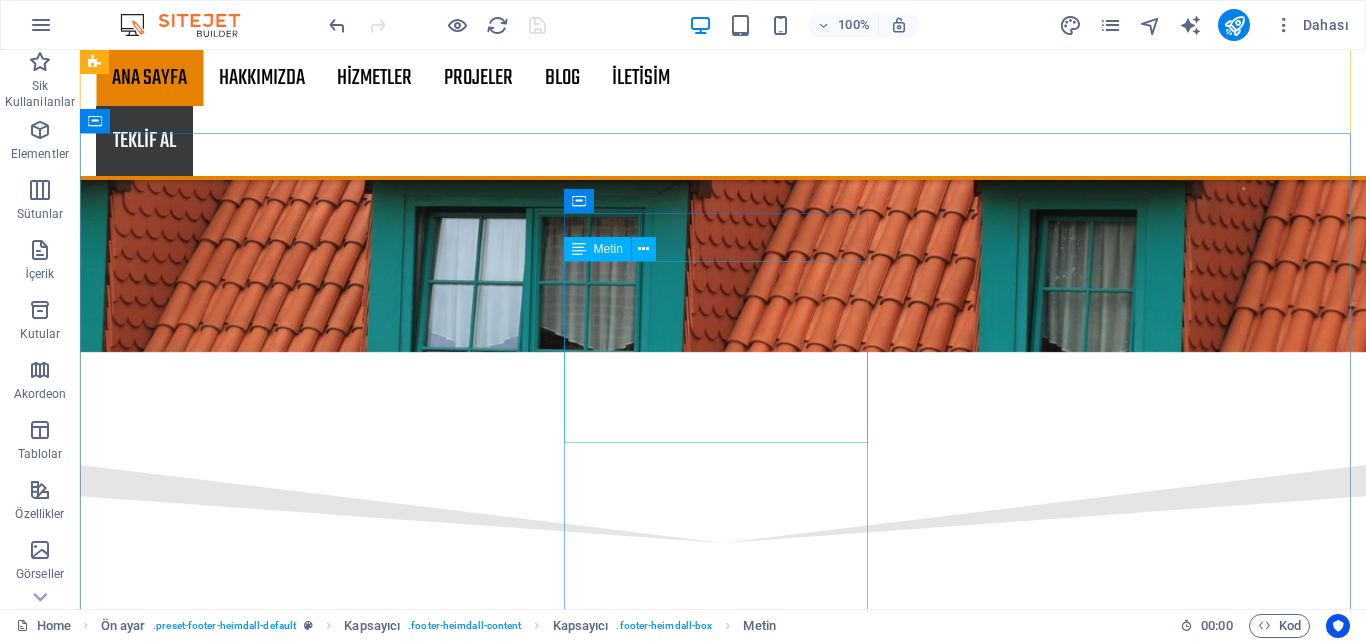 scroll, scrollTop: 3317, scrollLeft: 0, axis: vertical 